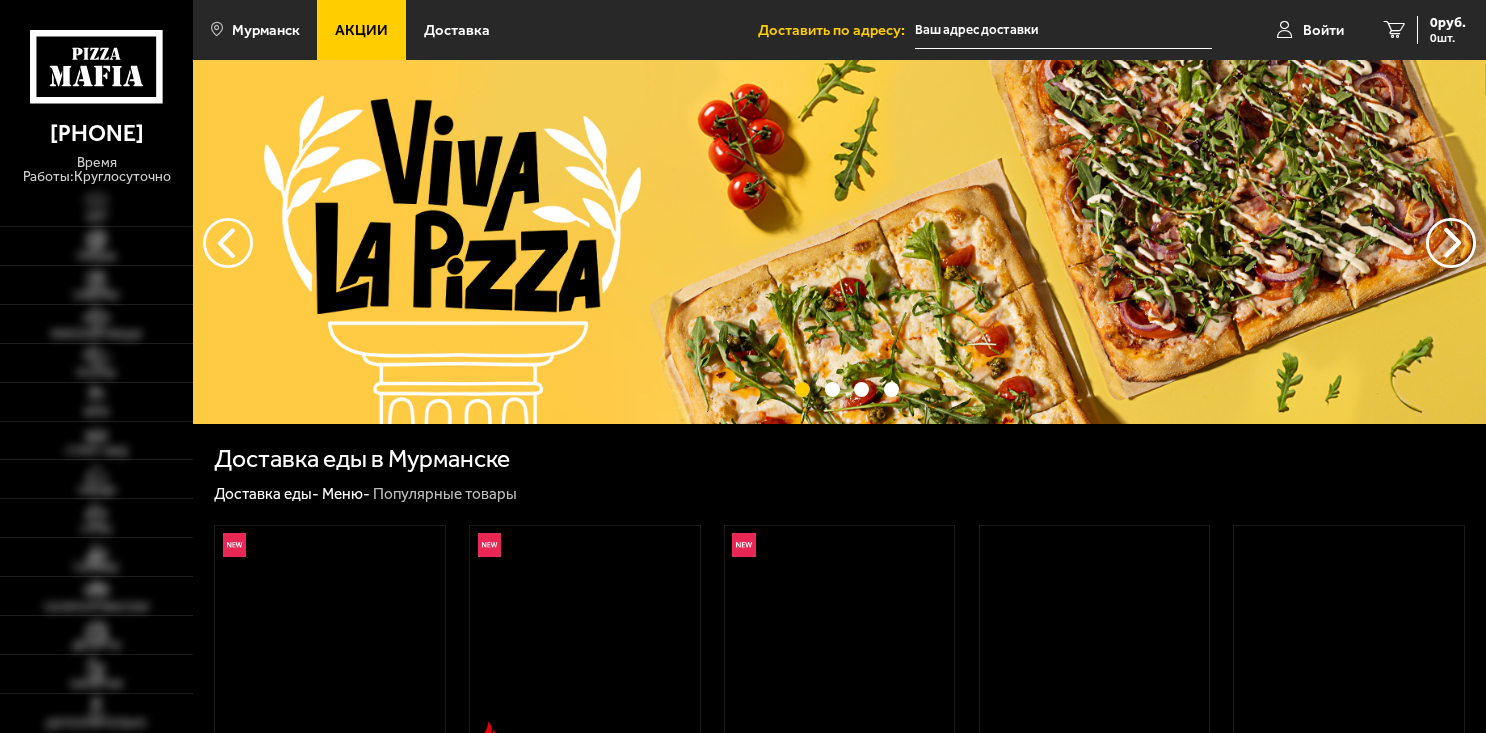 scroll, scrollTop: 0, scrollLeft: 0, axis: both 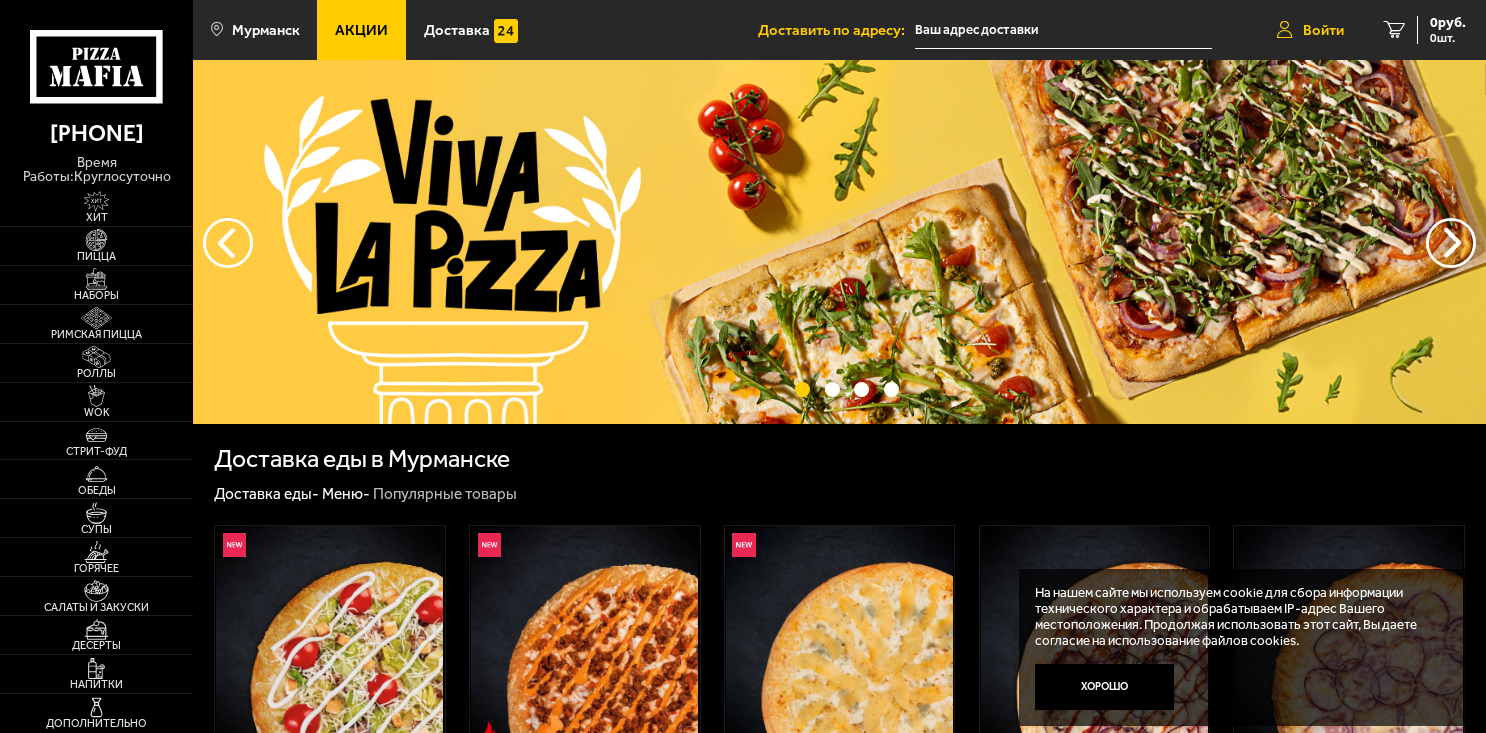click on "Войти" at bounding box center (1323, 30) 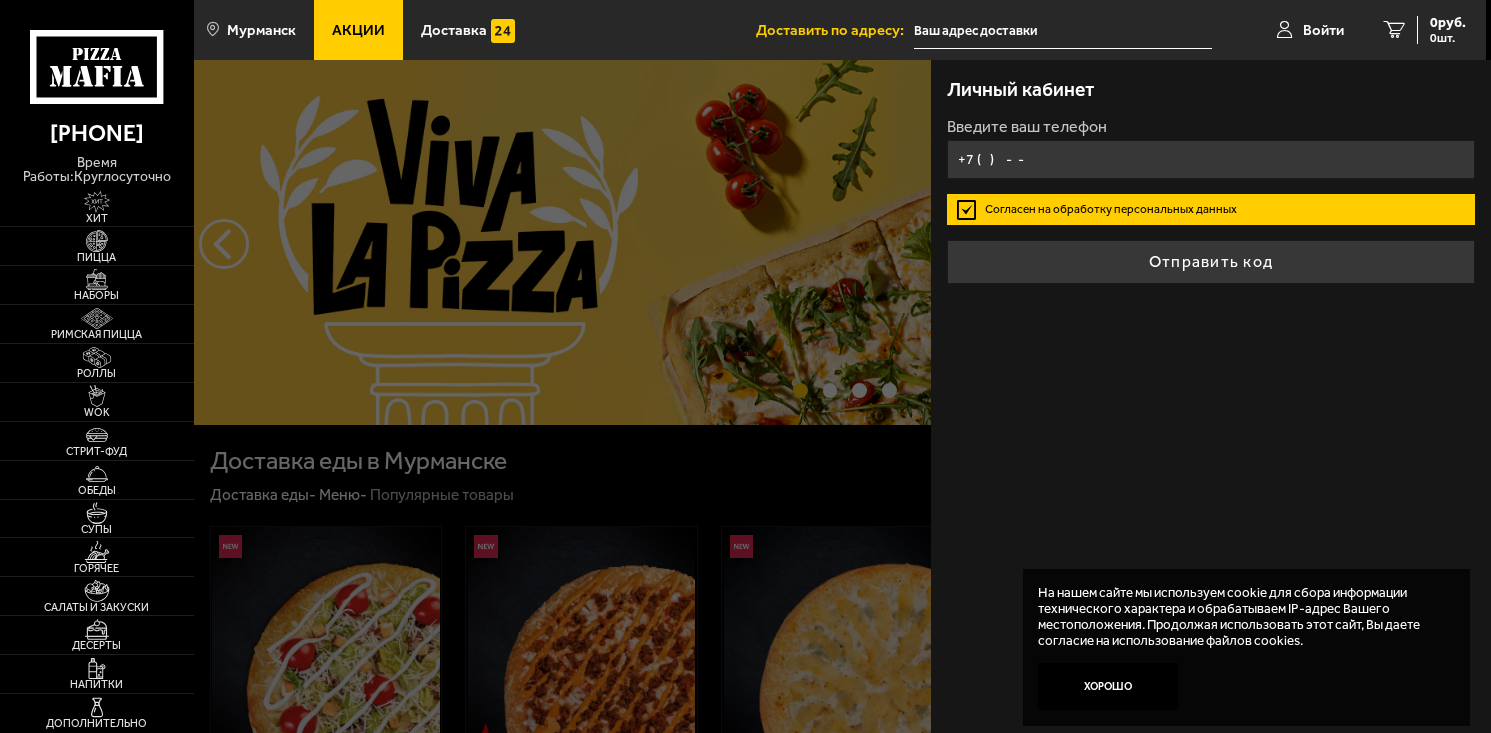click on "+7 (   )    -  -" at bounding box center (1211, 159) 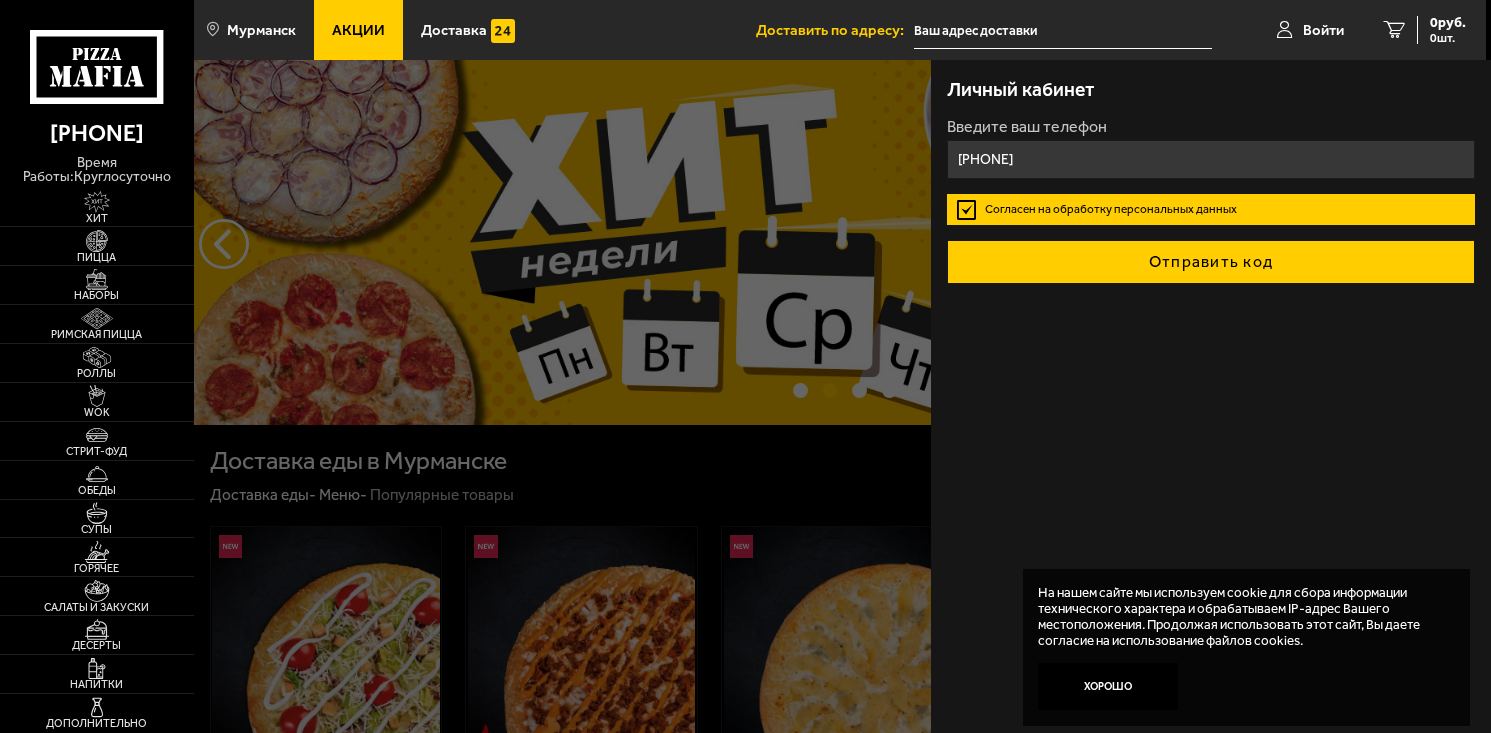 type on "[PHONE]" 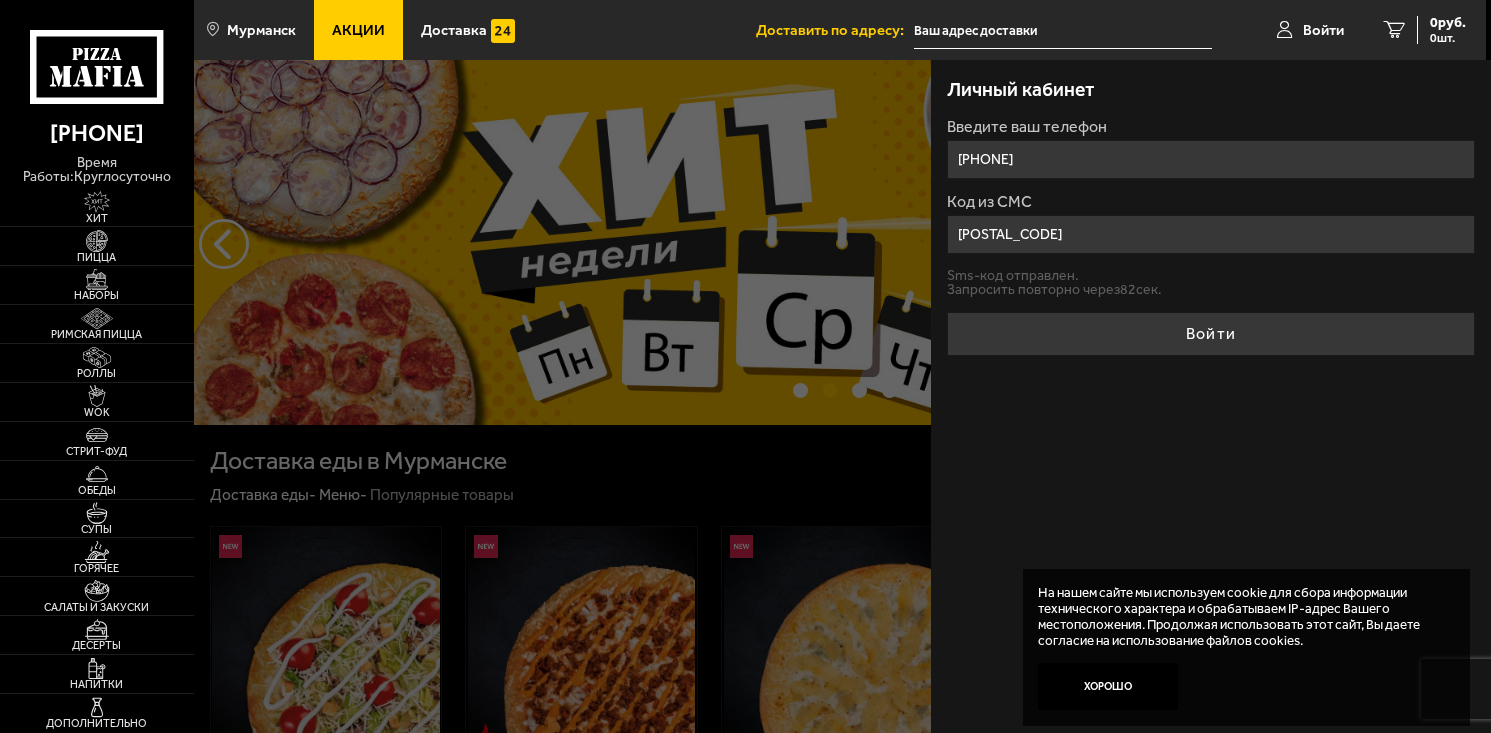 type on "[POSTAL_CODE]" 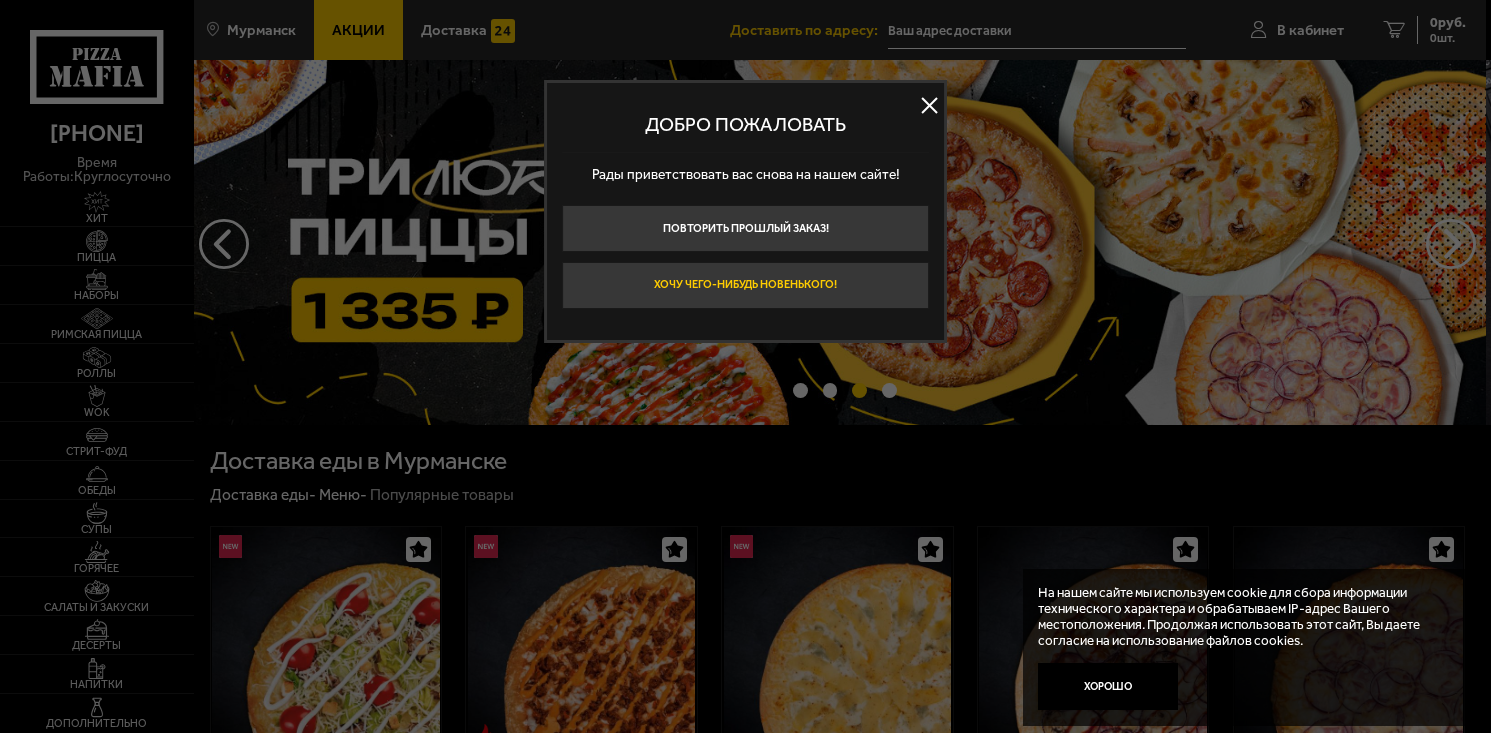 click on "Хочу чего-нибудь новенького!" at bounding box center (745, 285) 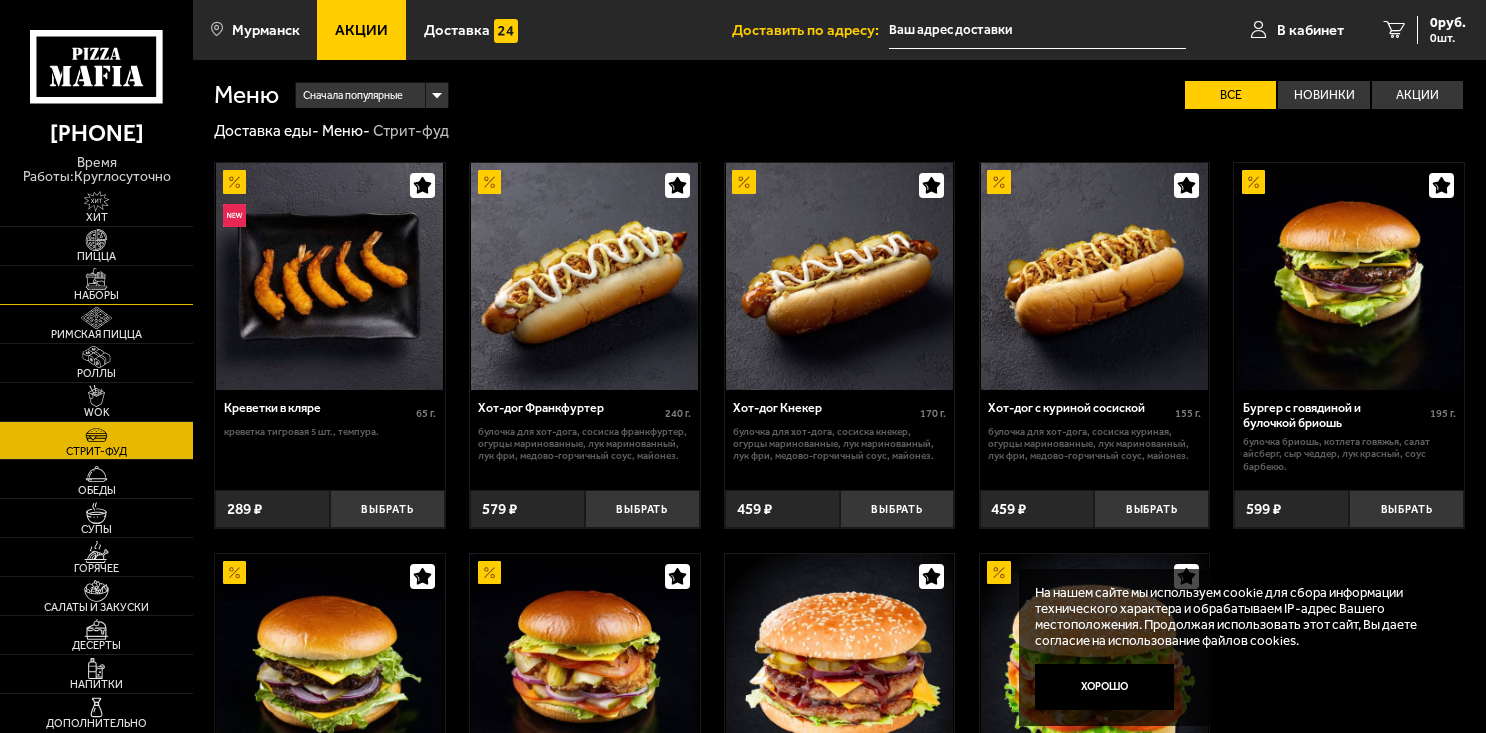 click on "Наборы" at bounding box center (96, 295) 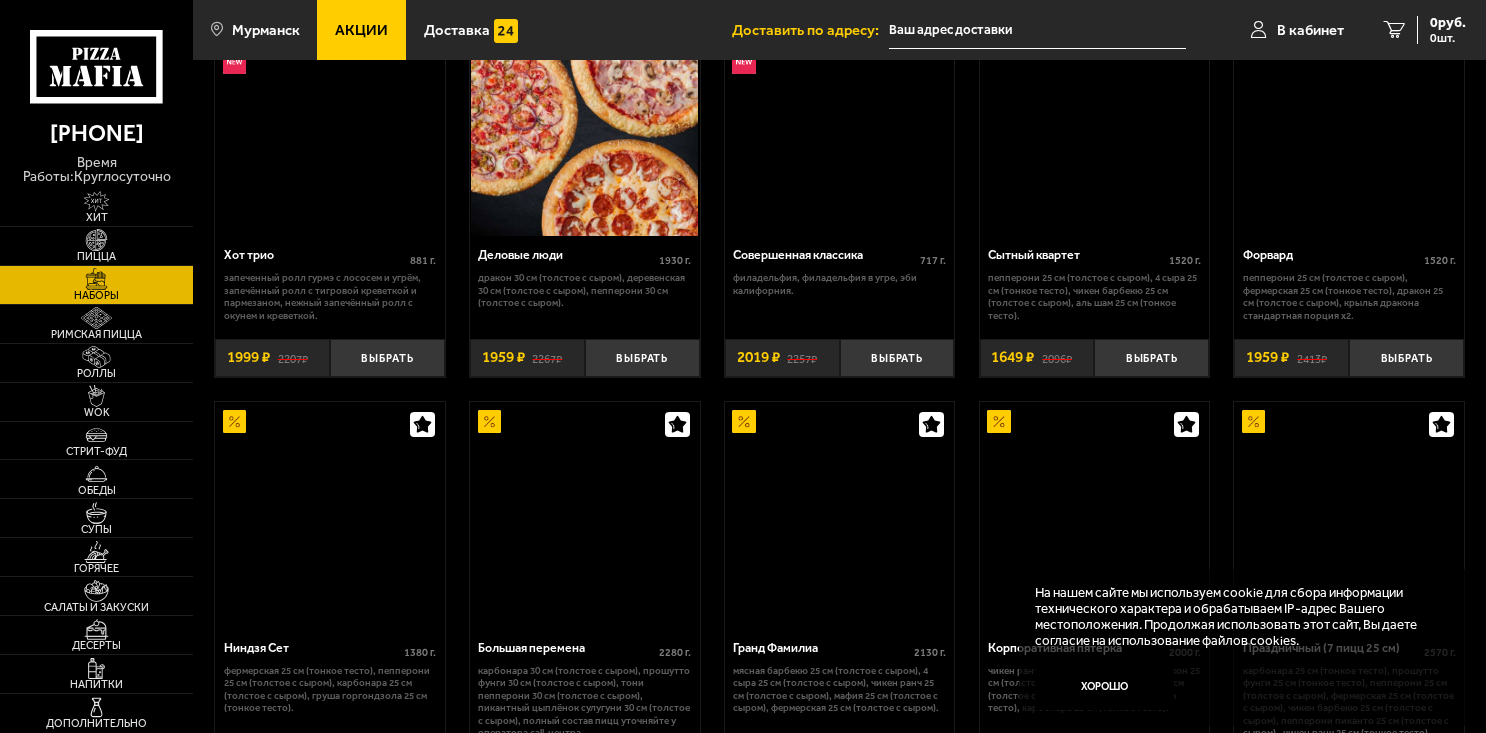 scroll, scrollTop: 2300, scrollLeft: 0, axis: vertical 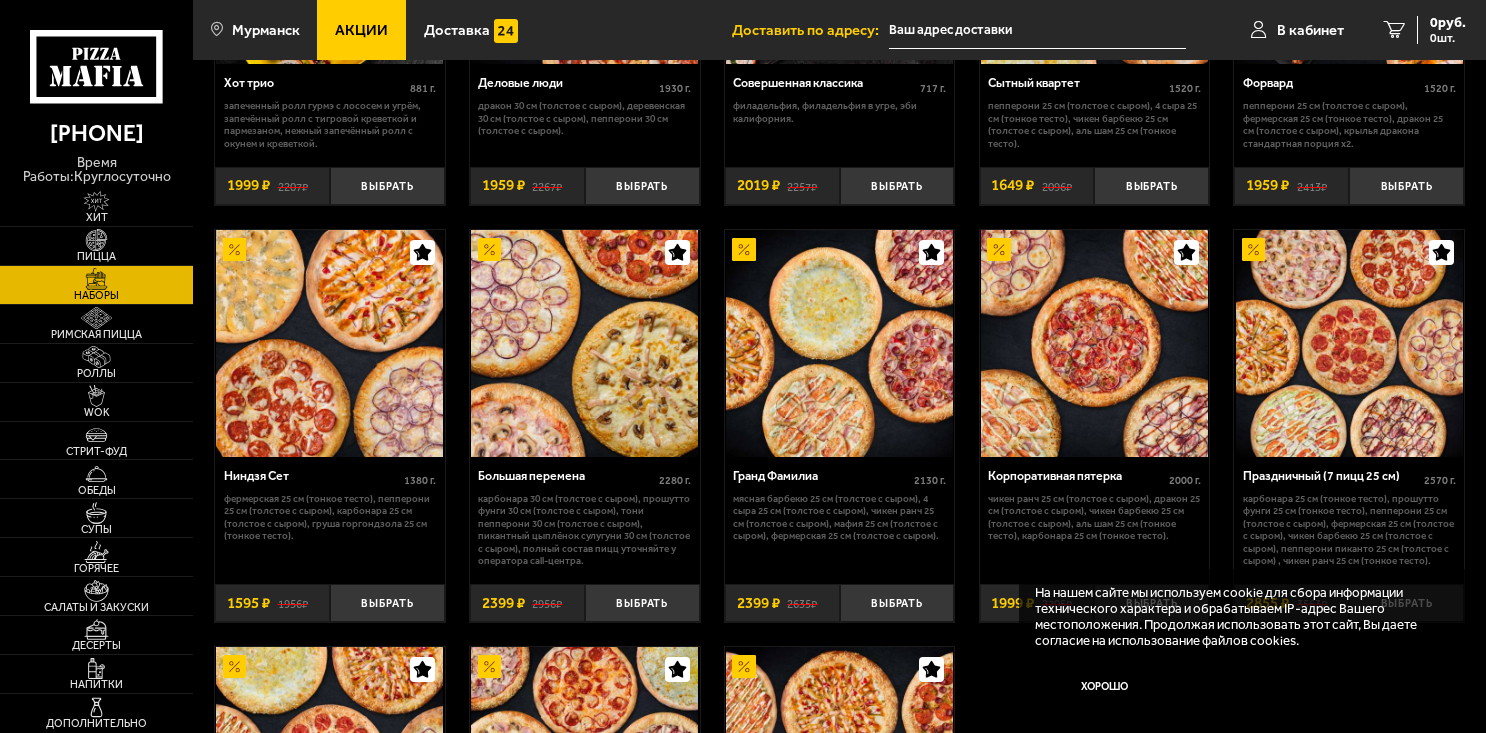 click at bounding box center [1095, 343] 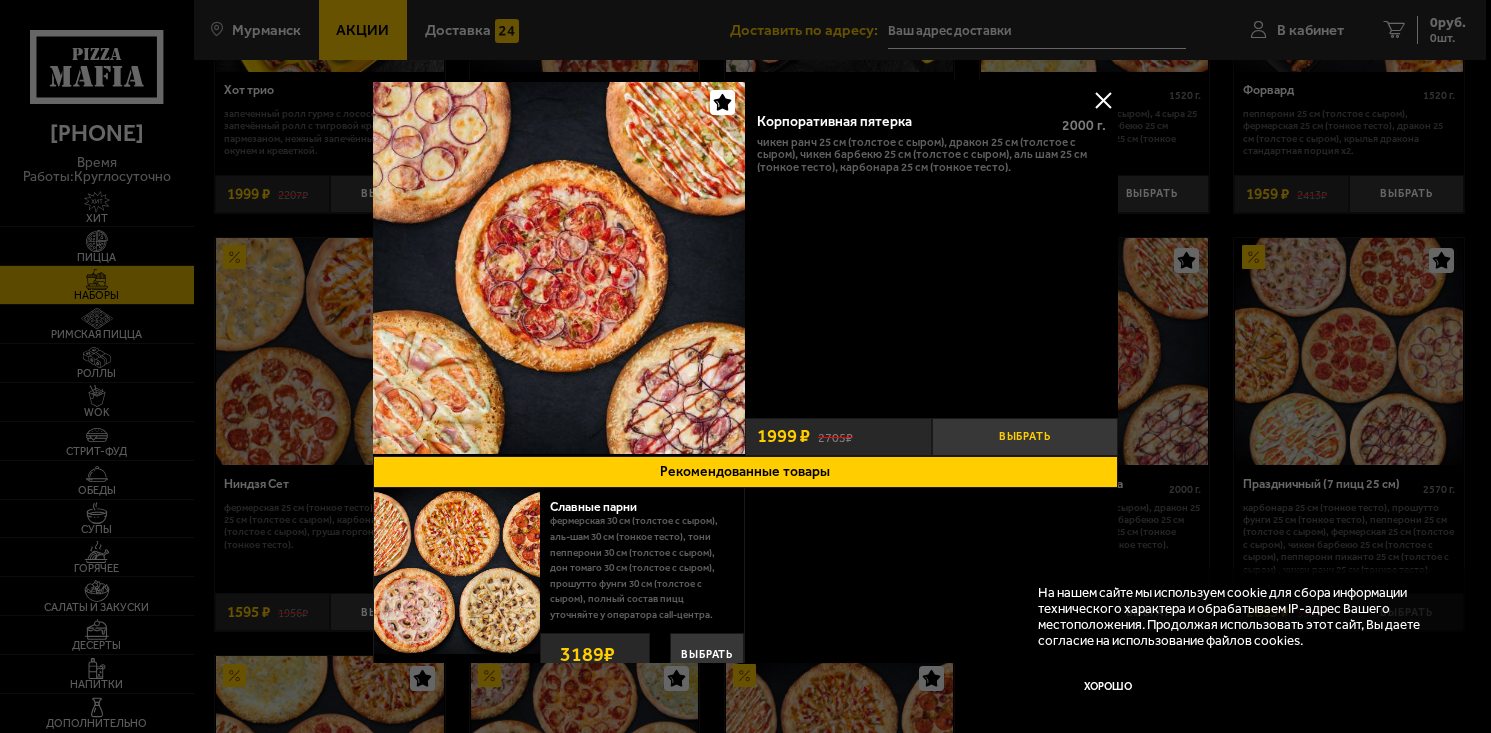 click on "Выбрать" at bounding box center [1025, 437] 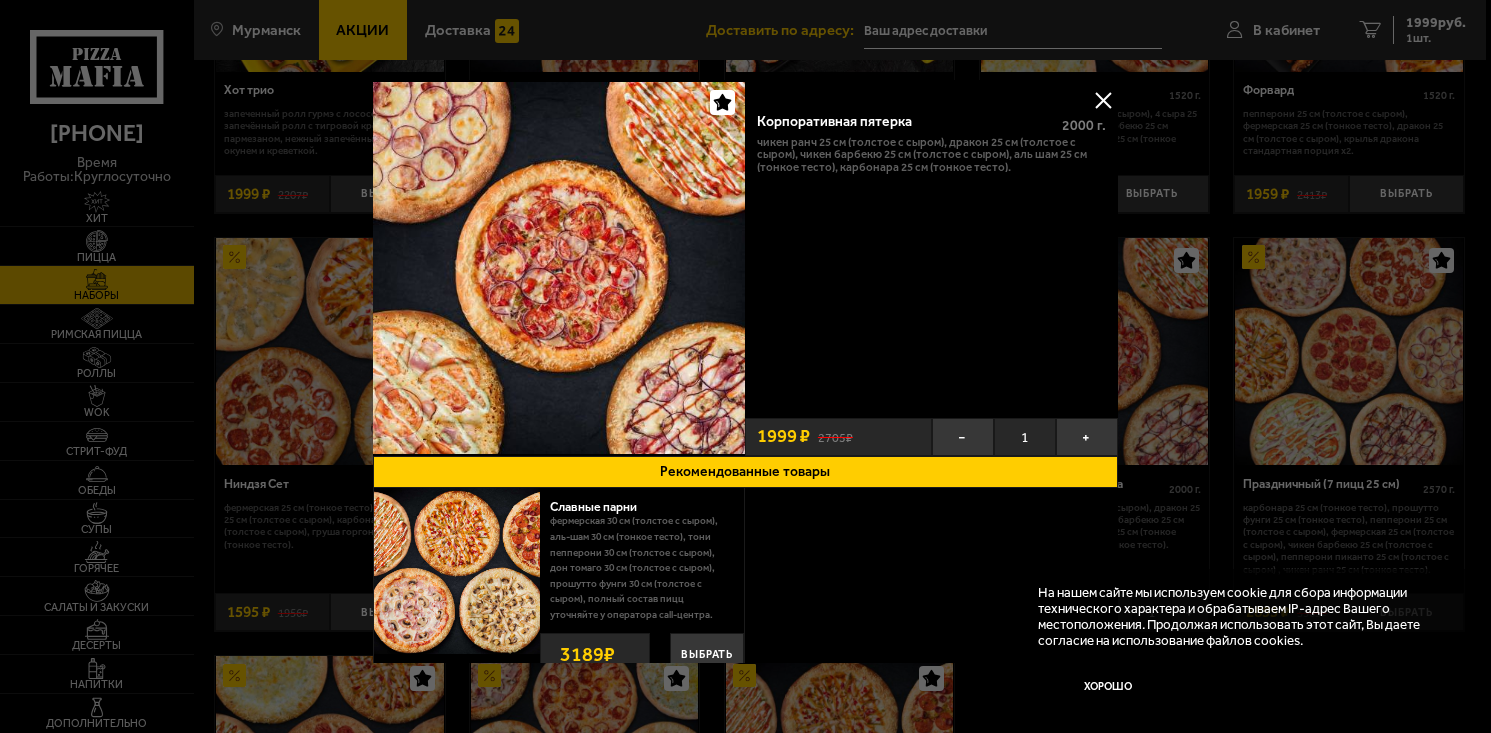 click at bounding box center [1103, 100] 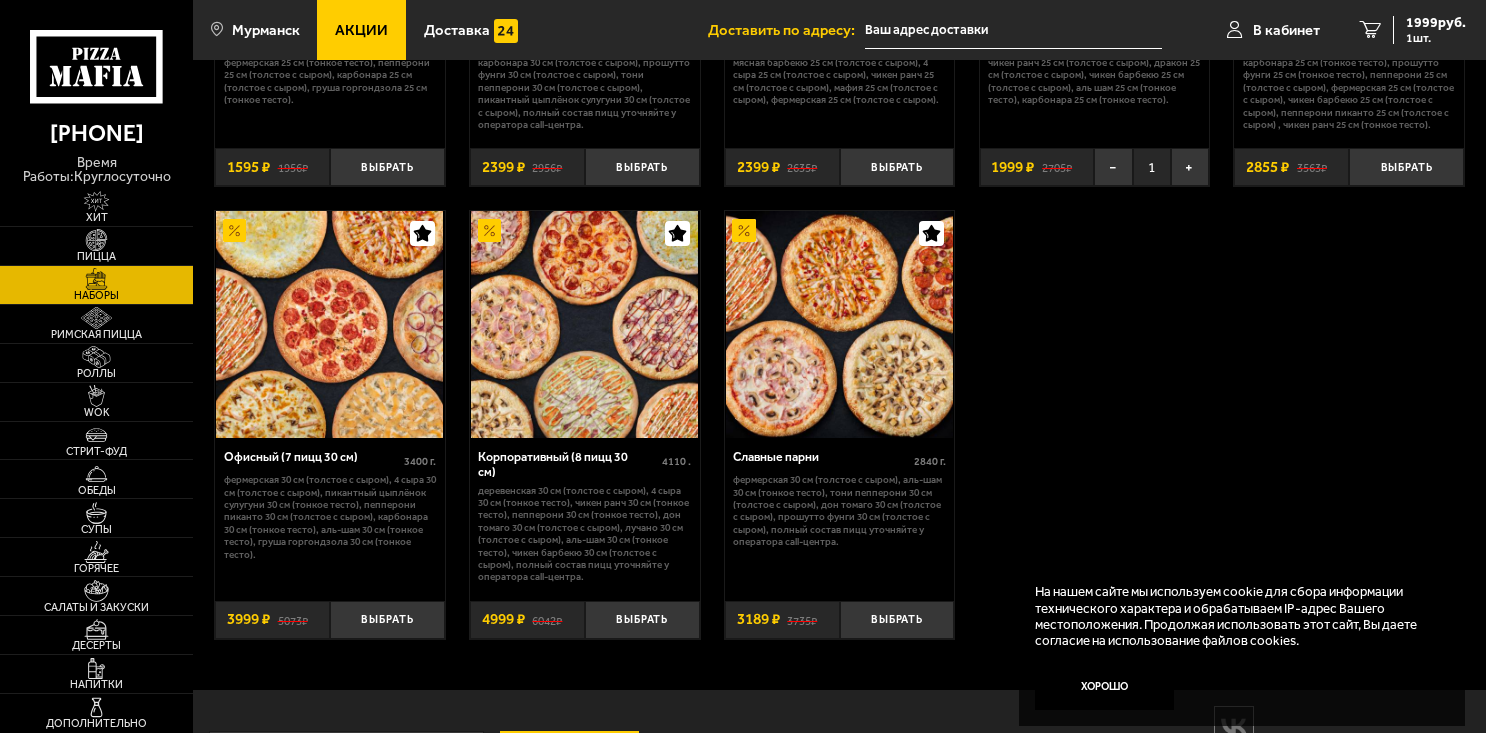 scroll, scrollTop: 2851, scrollLeft: 0, axis: vertical 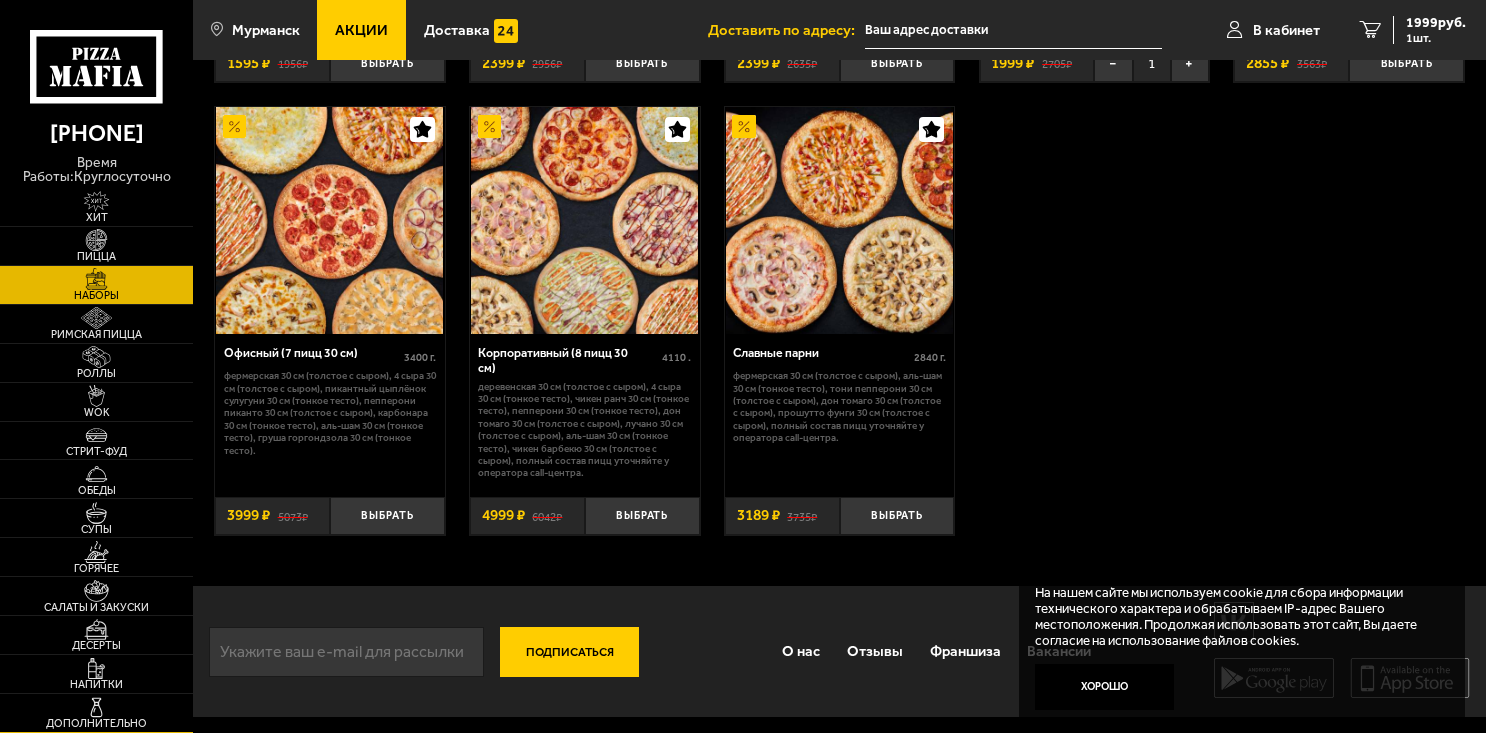 click at bounding box center (96, 708) 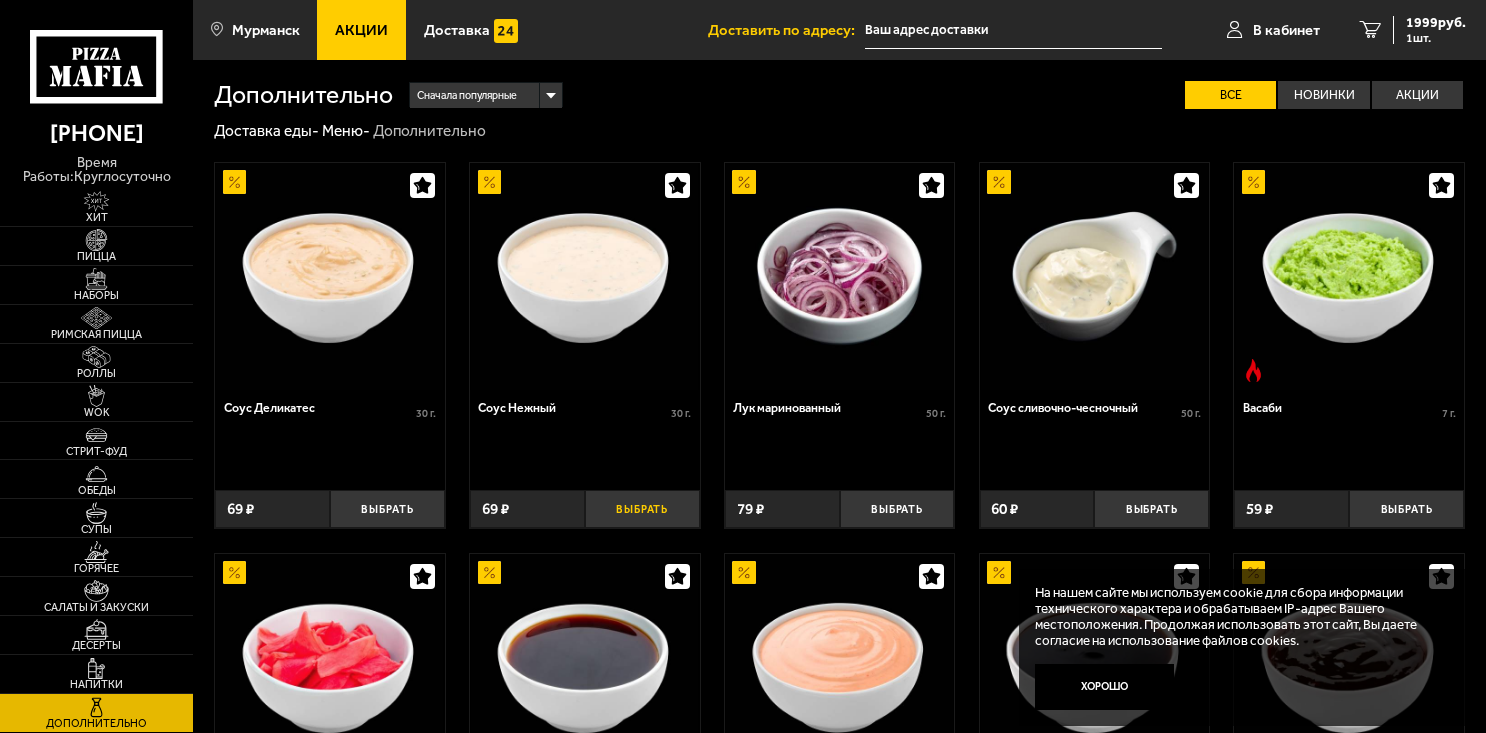 click on "Выбрать" at bounding box center (642, 509) 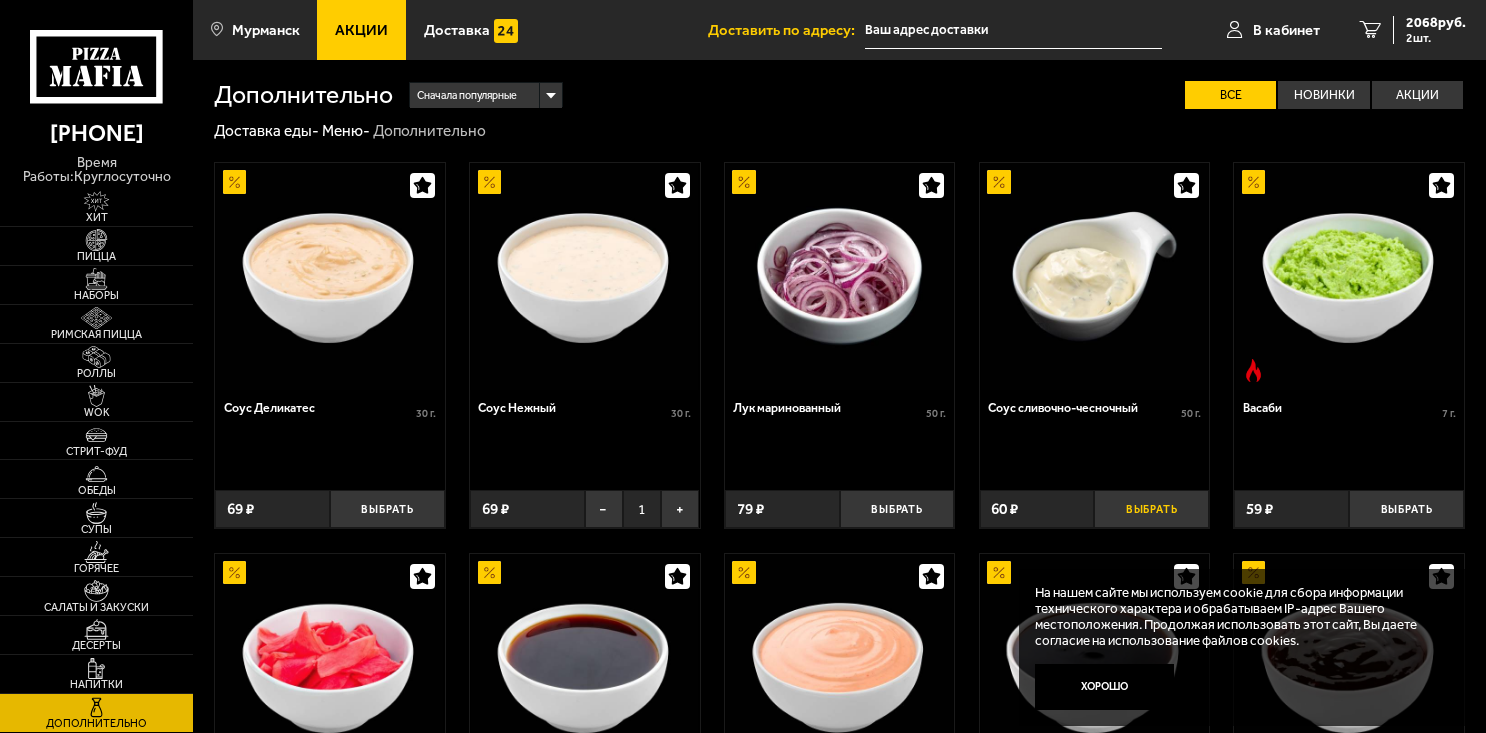 click on "Выбрать" at bounding box center (1151, 509) 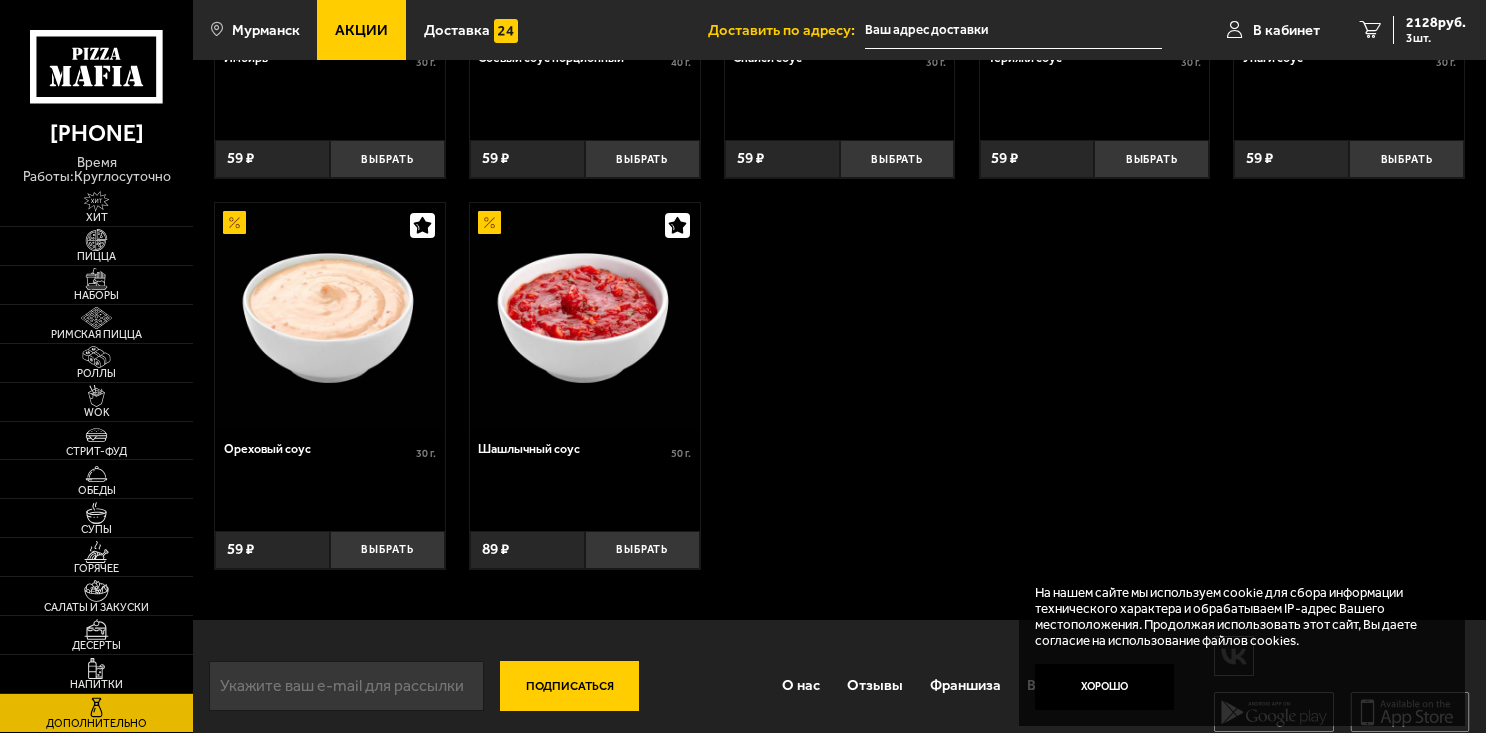 scroll, scrollTop: 780, scrollLeft: 0, axis: vertical 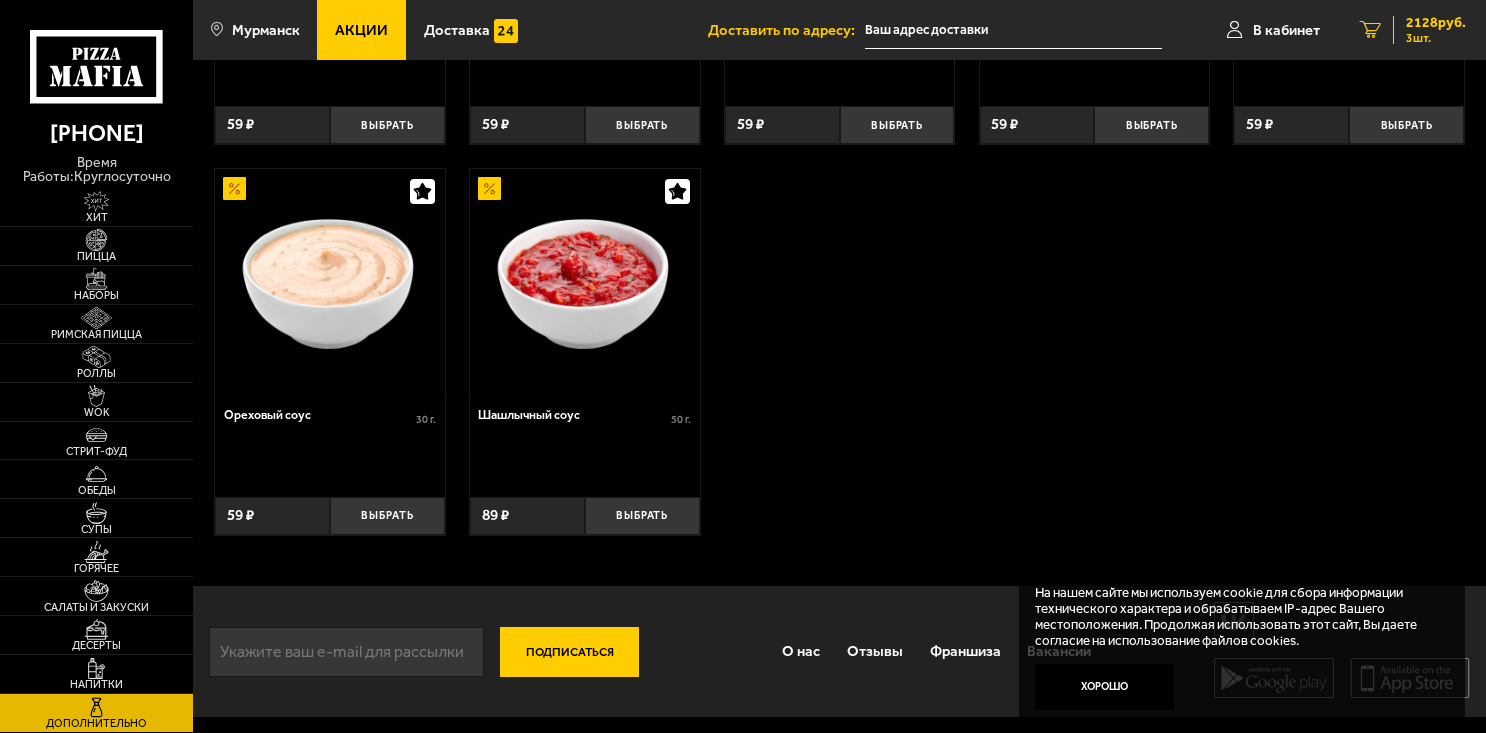 click on "[PRICE] руб." at bounding box center (1436, 23) 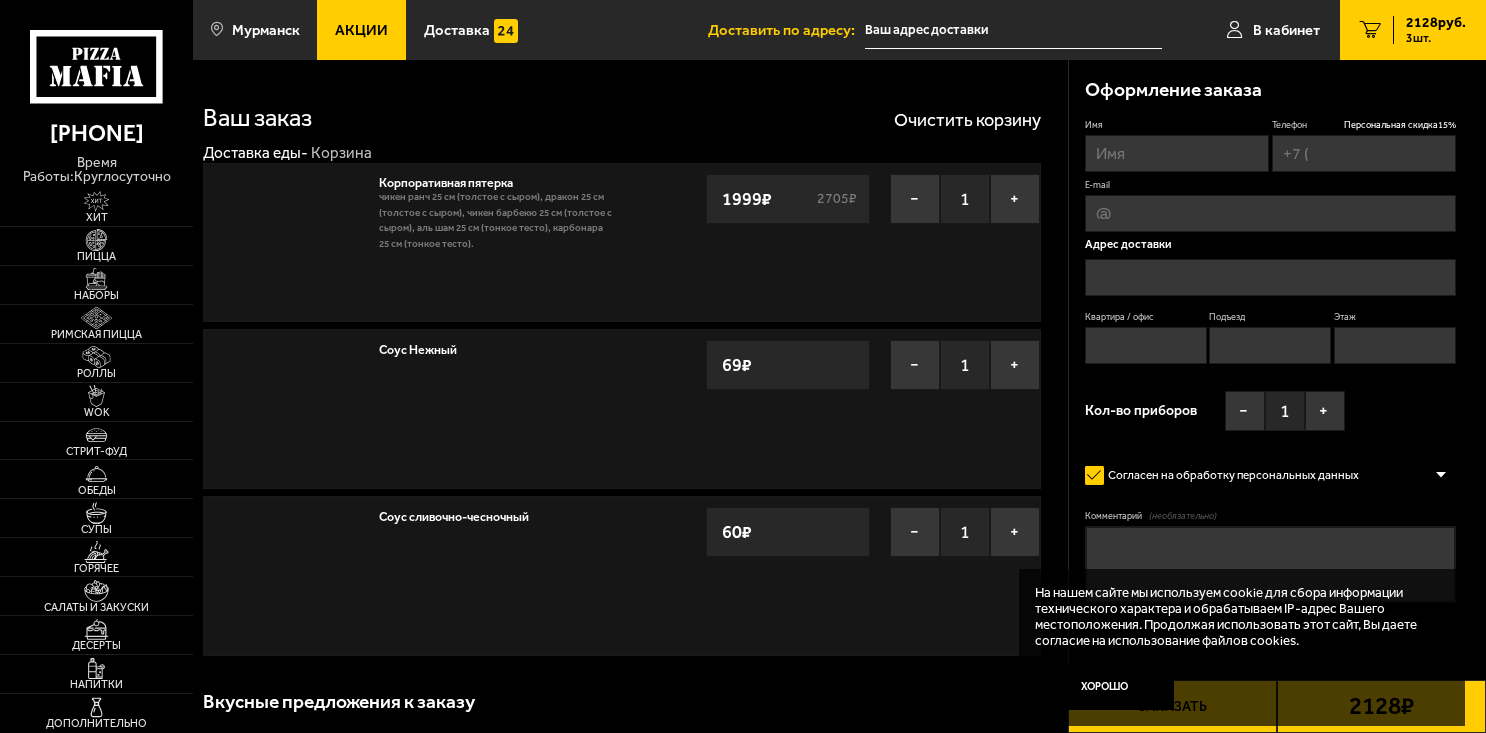 type on "[PHONE]" 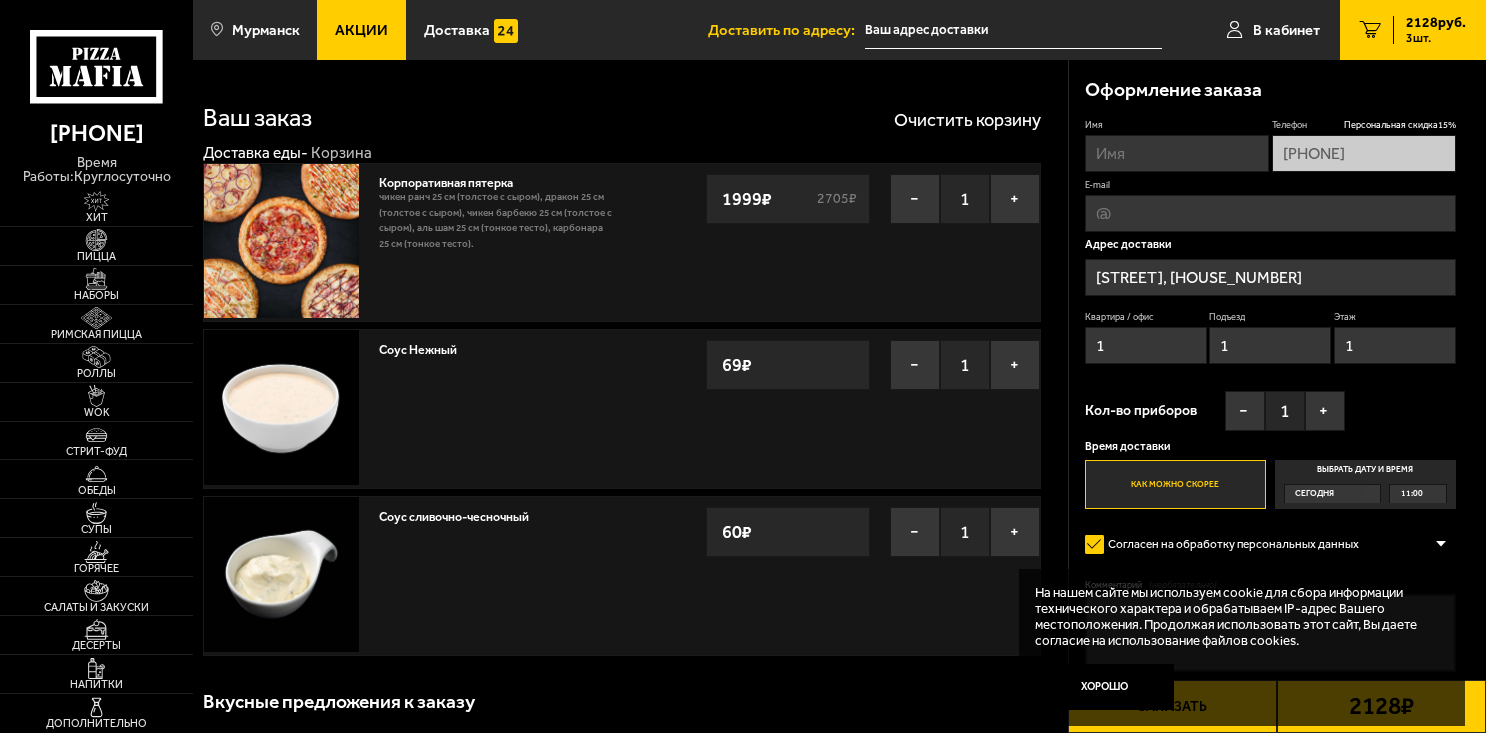 click on "Имя" at bounding box center [1177, 153] 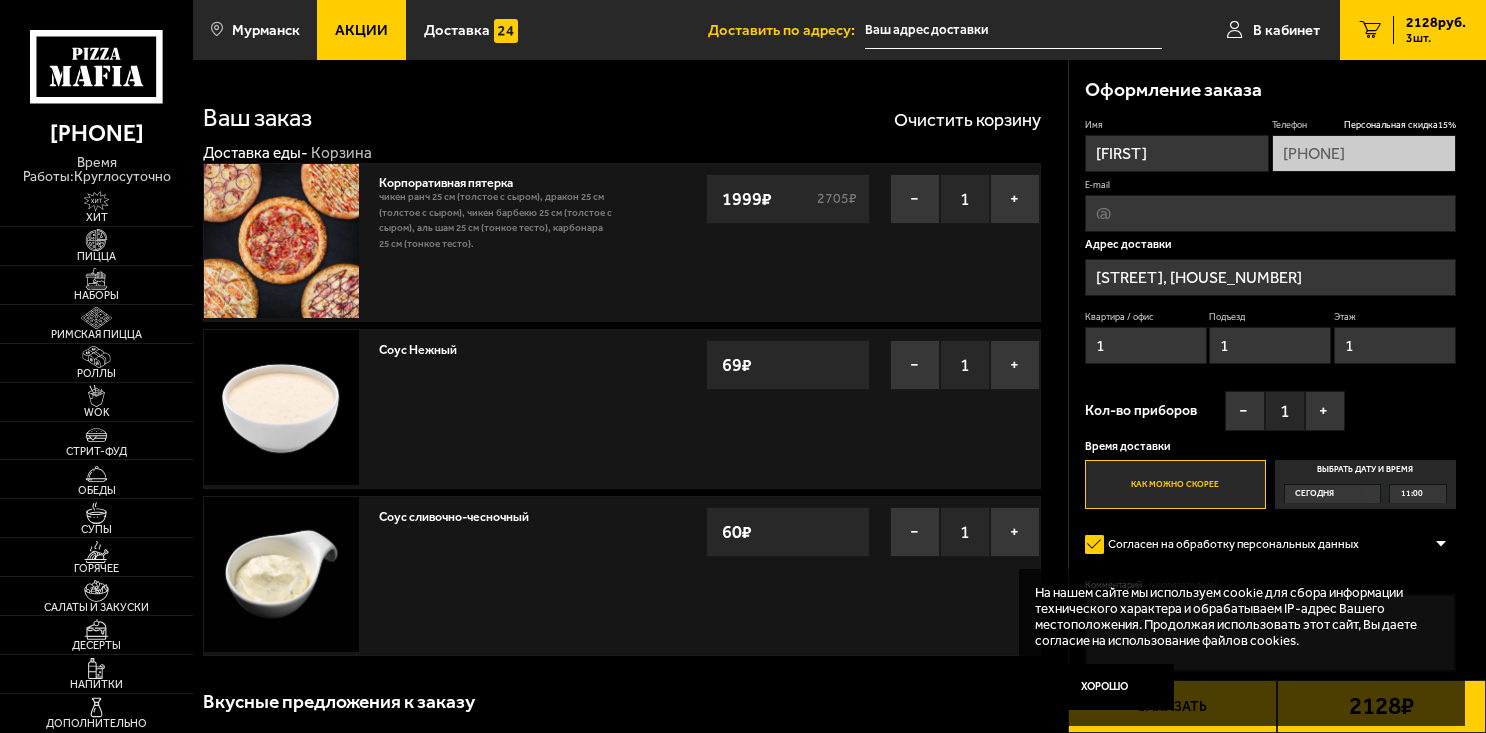 click on "11:00" at bounding box center [1412, 494] 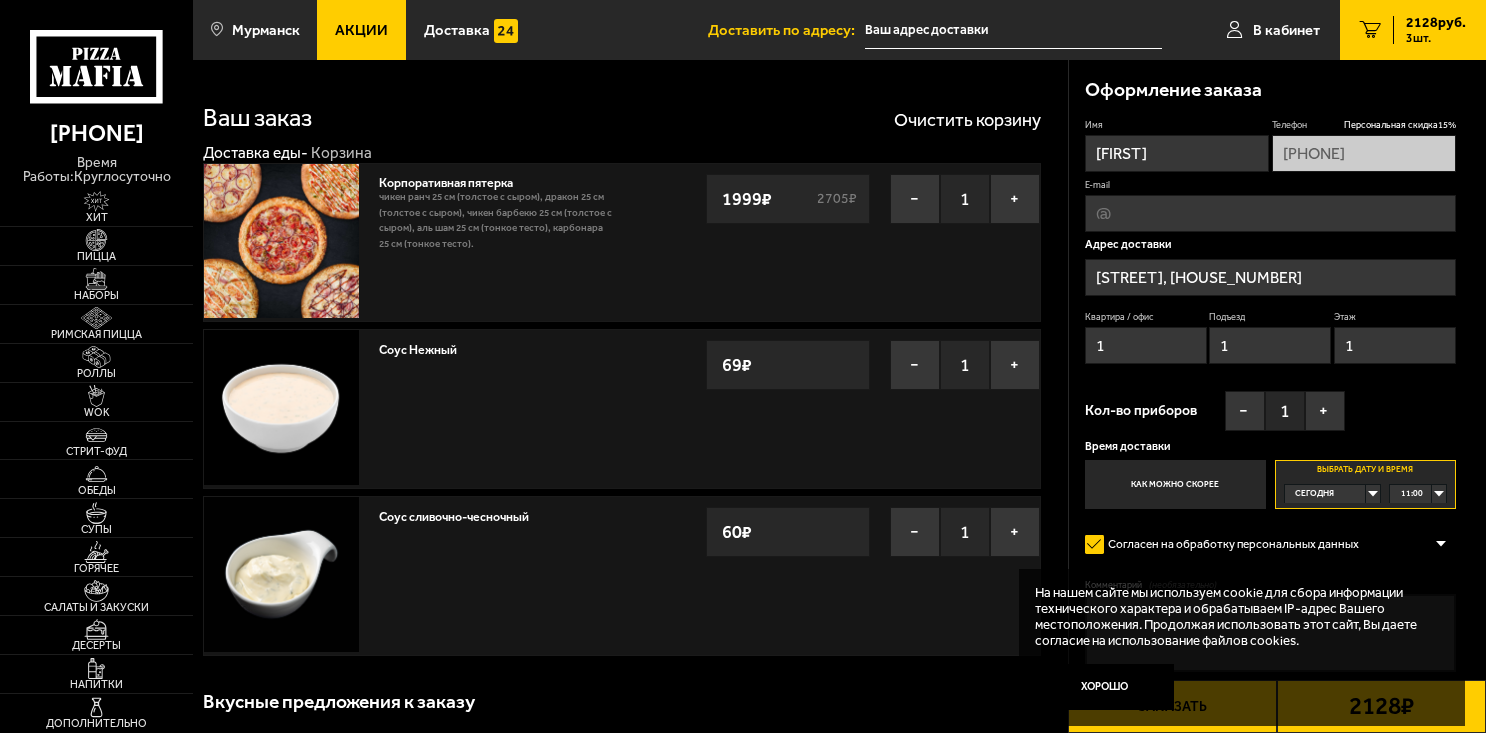 click on "11:00" at bounding box center (1418, 494) 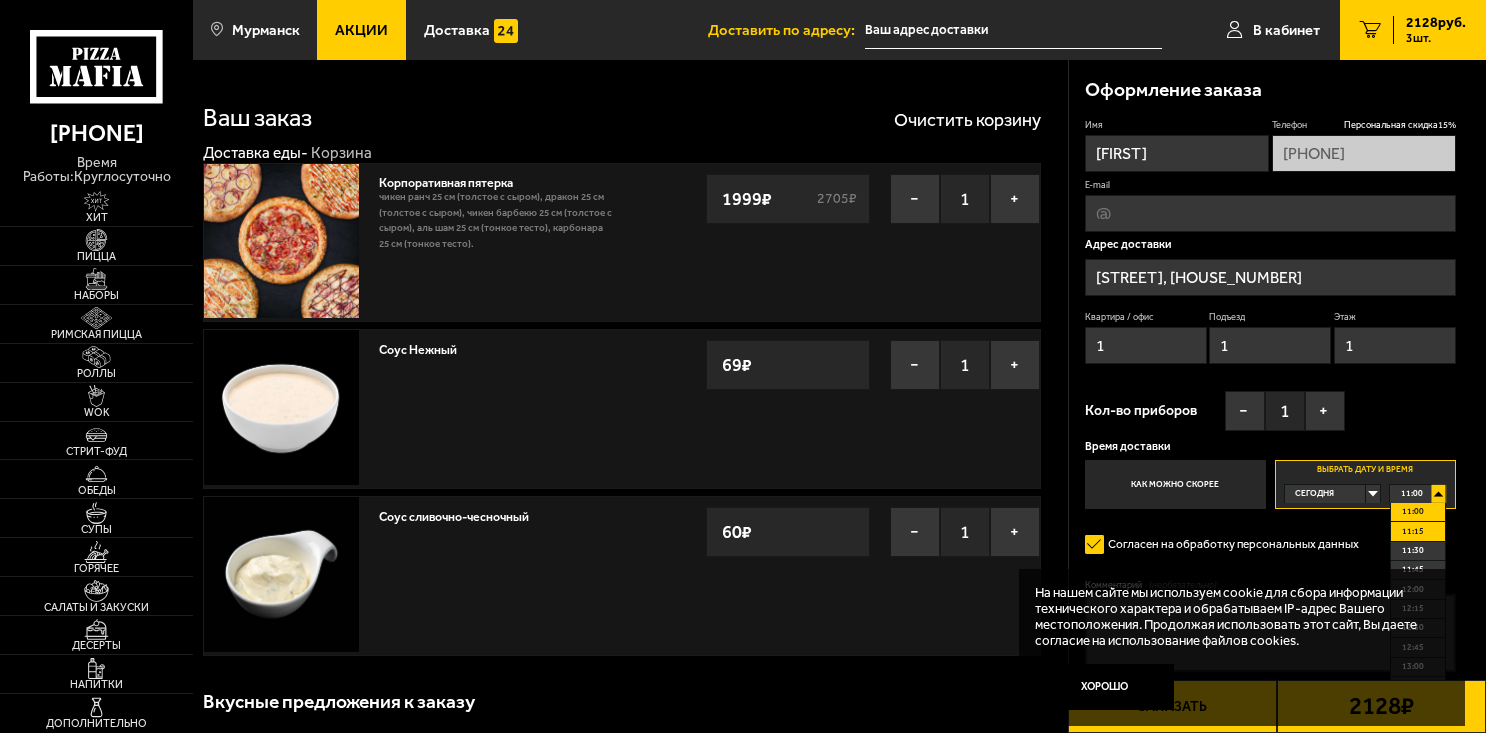 click on "11:15" at bounding box center (1418, 531) 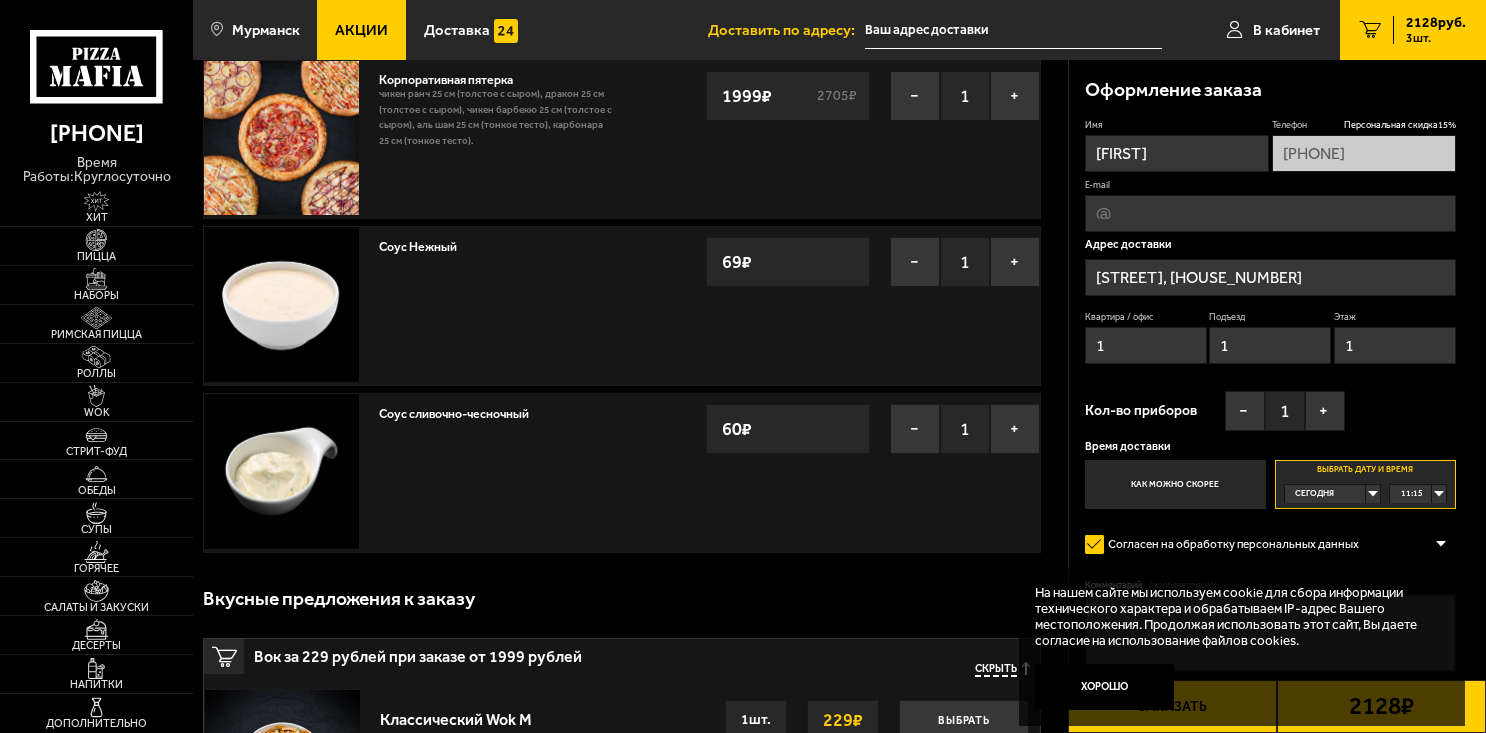 scroll, scrollTop: 100, scrollLeft: 0, axis: vertical 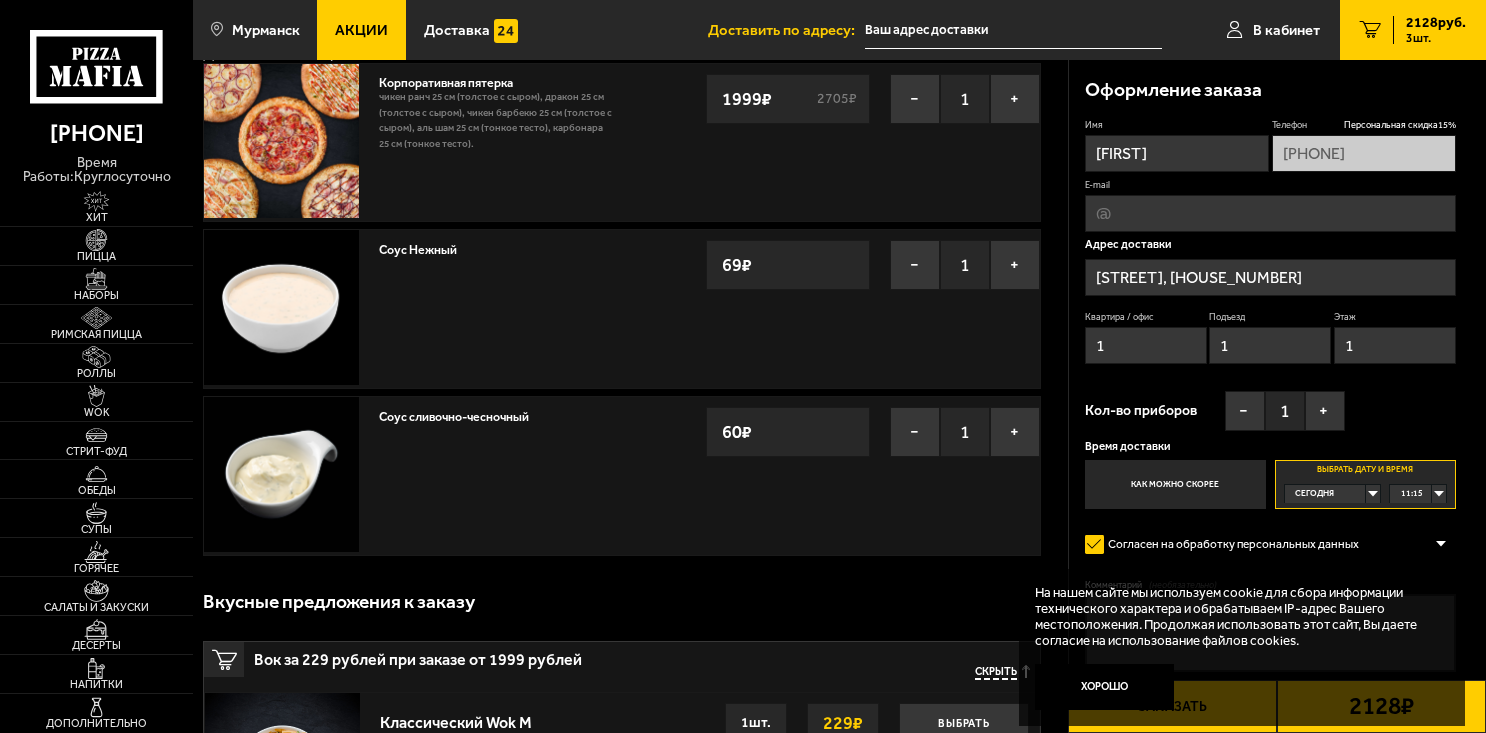 click on "Акции" at bounding box center [361, 30] 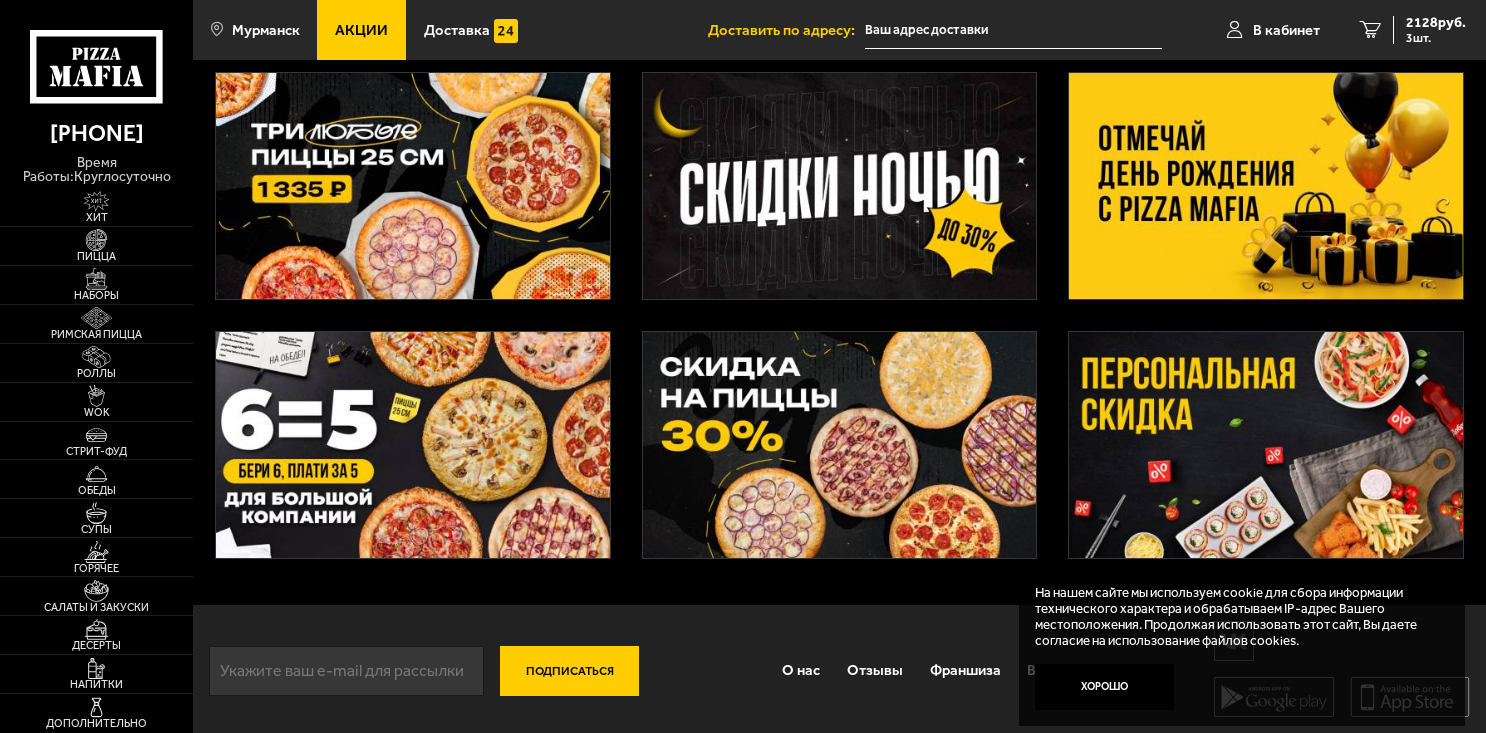 scroll, scrollTop: 368, scrollLeft: 0, axis: vertical 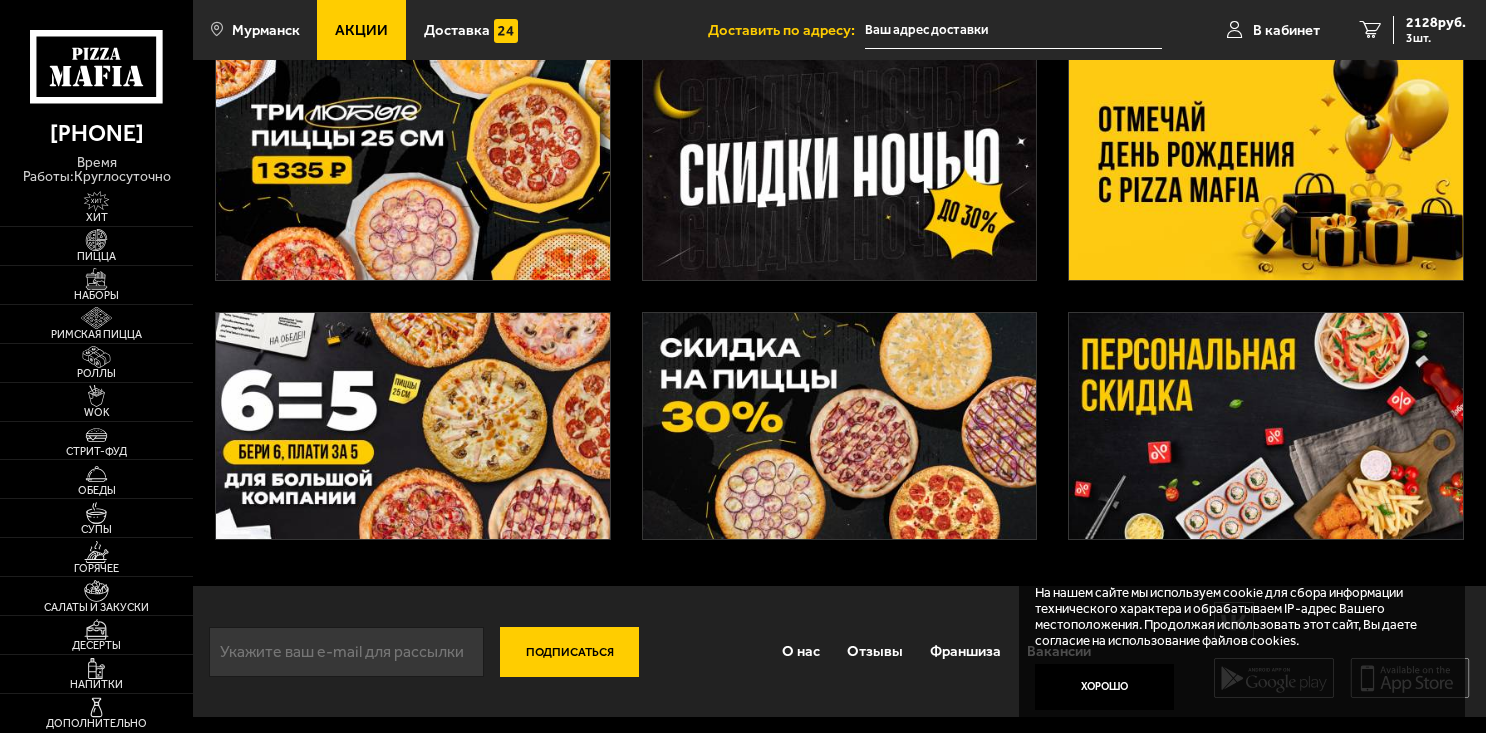 click at bounding box center [1266, 167] 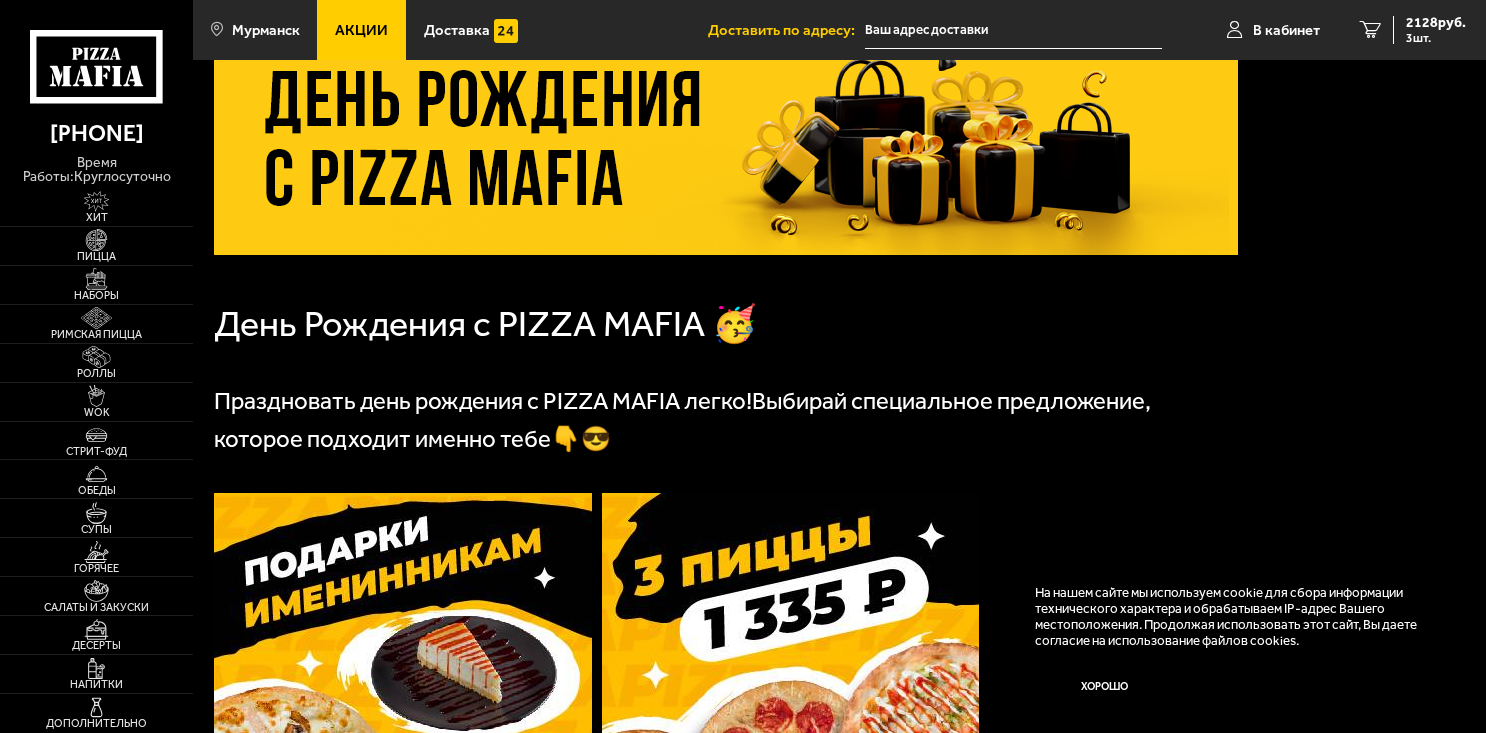 scroll, scrollTop: 200, scrollLeft: 0, axis: vertical 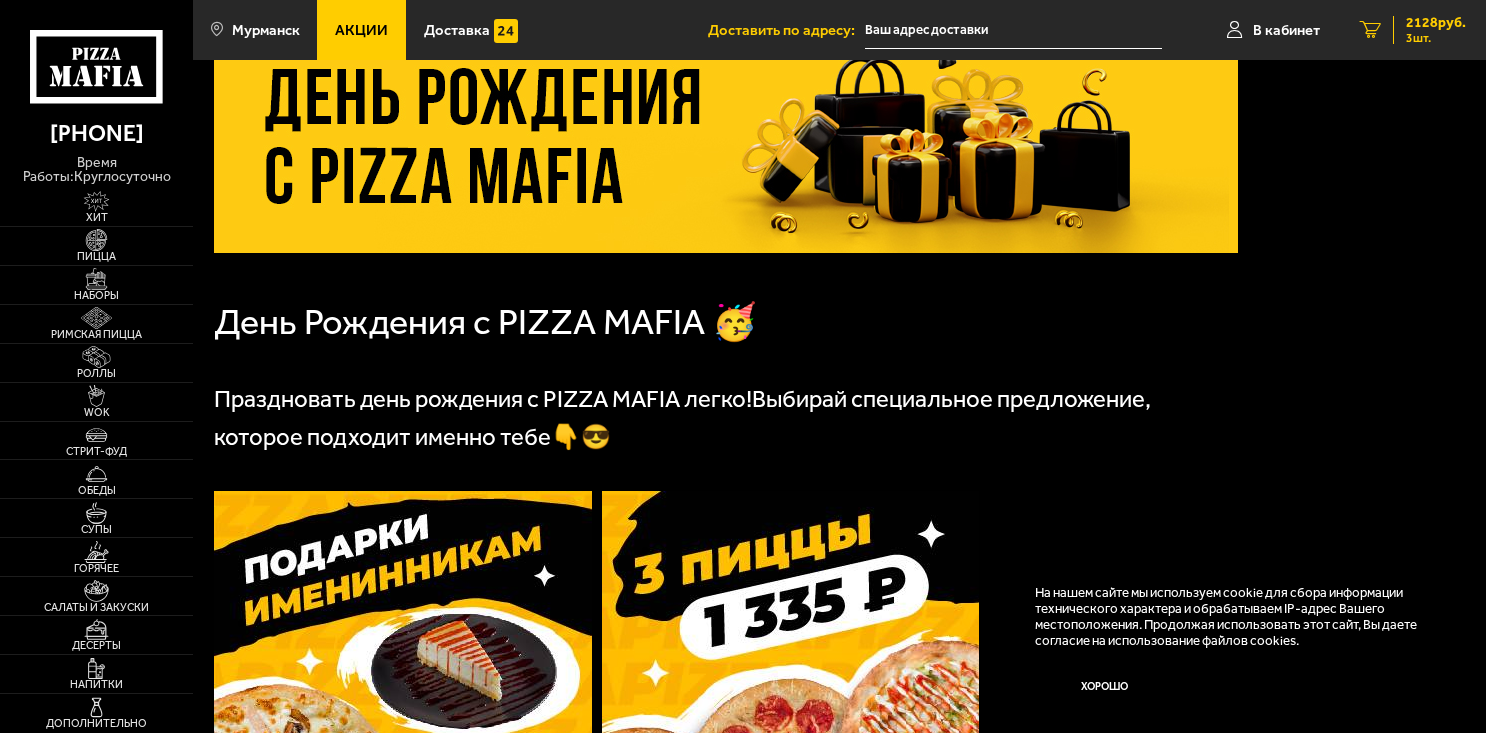 click on "[PRICE] руб." at bounding box center (1436, 23) 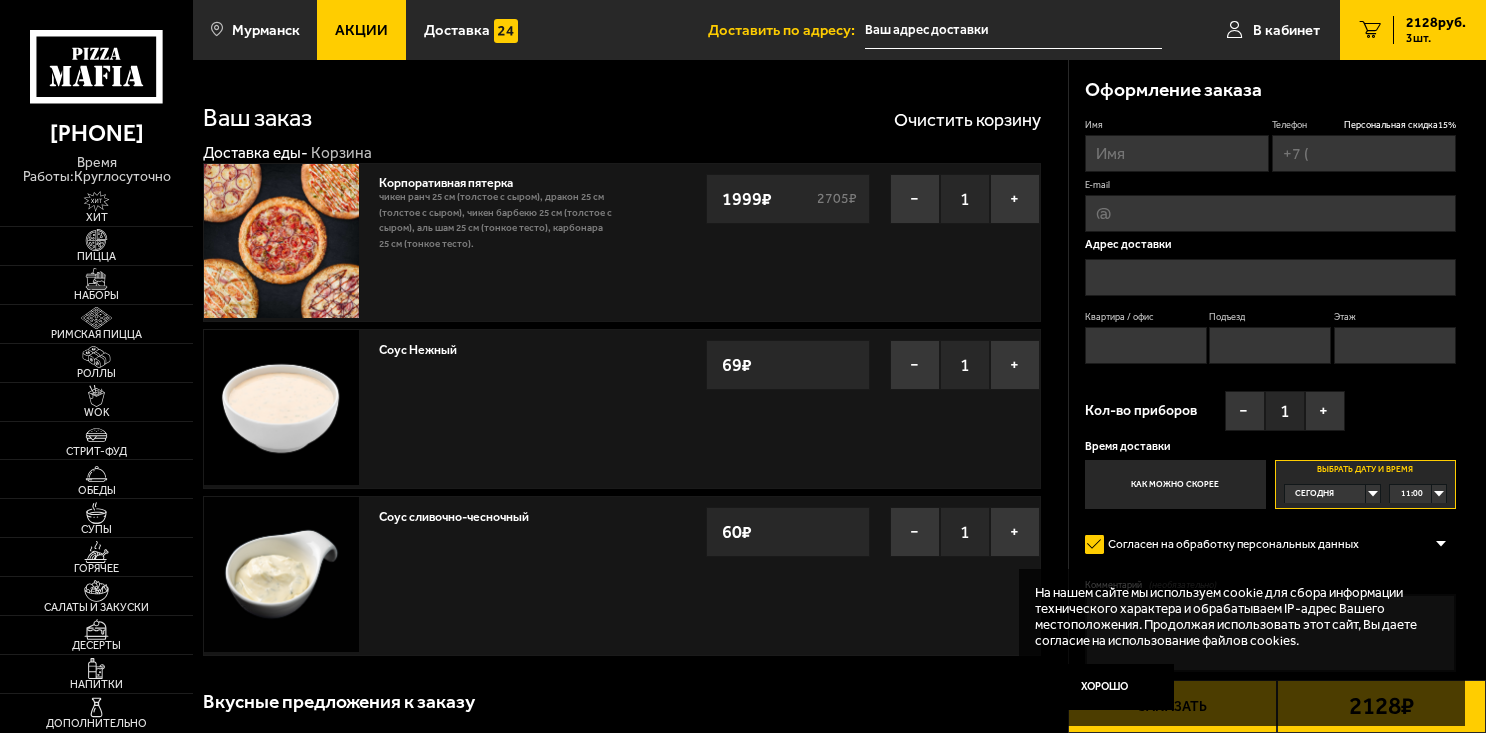 type on "[PHONE]" 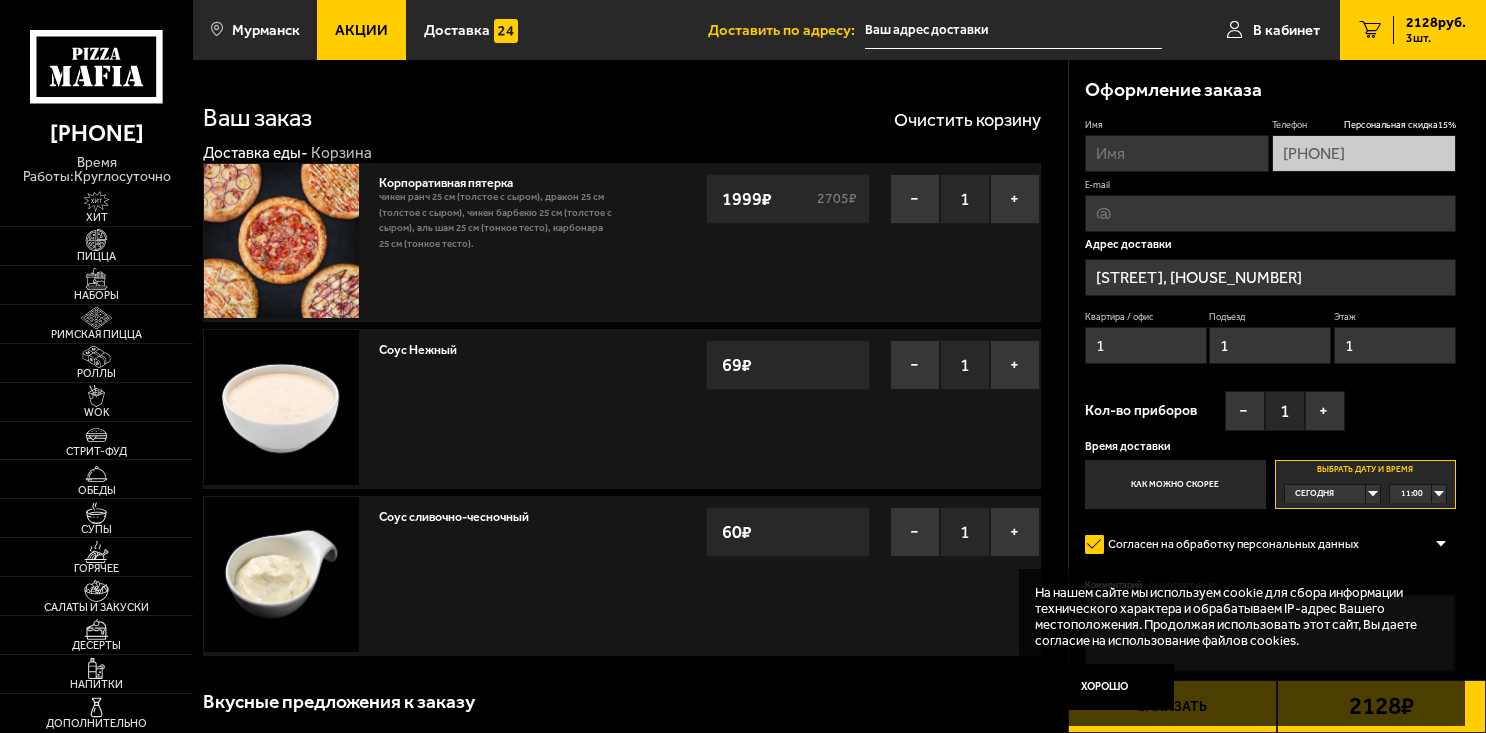 click on "Имя" at bounding box center (1177, 153) 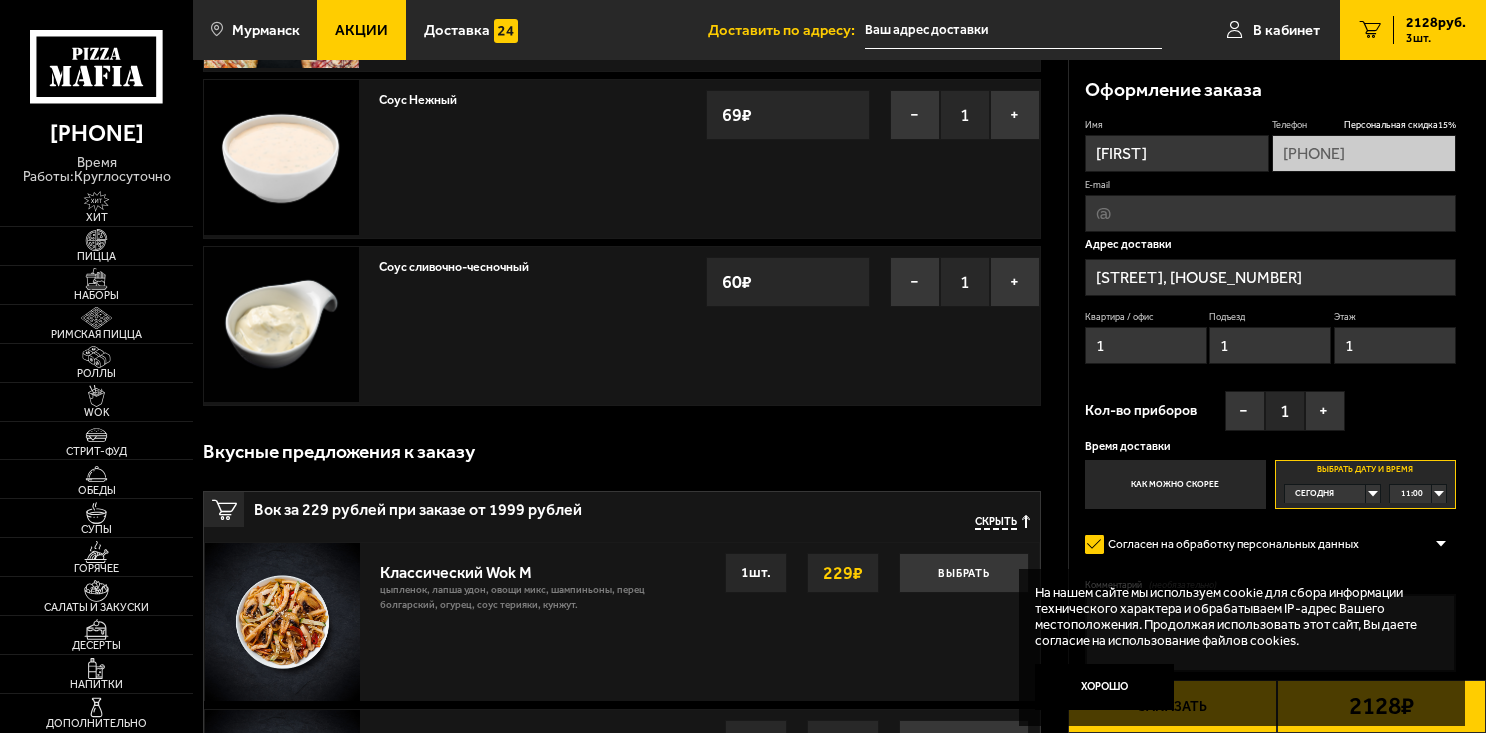 scroll, scrollTop: 300, scrollLeft: 0, axis: vertical 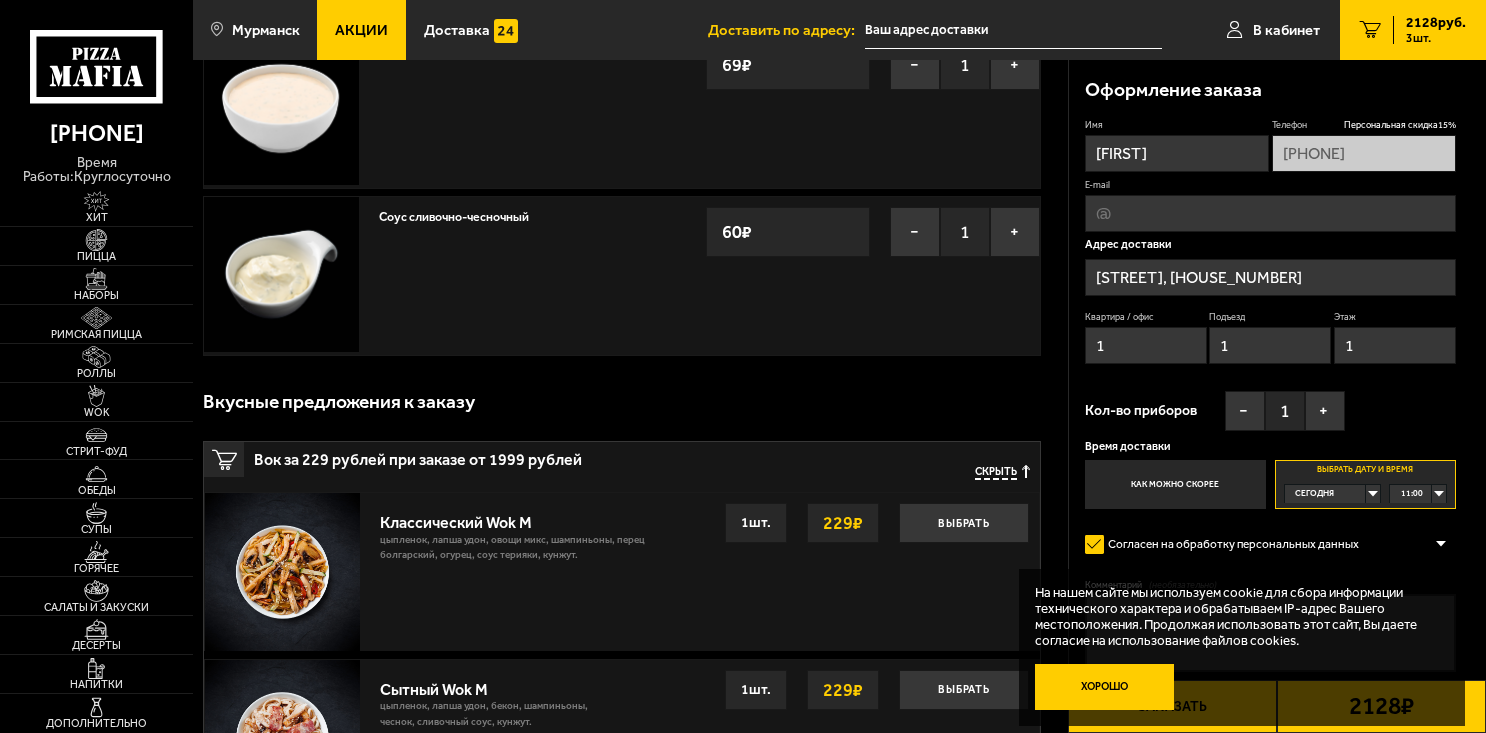 click on "Хорошо" at bounding box center (1104, 687) 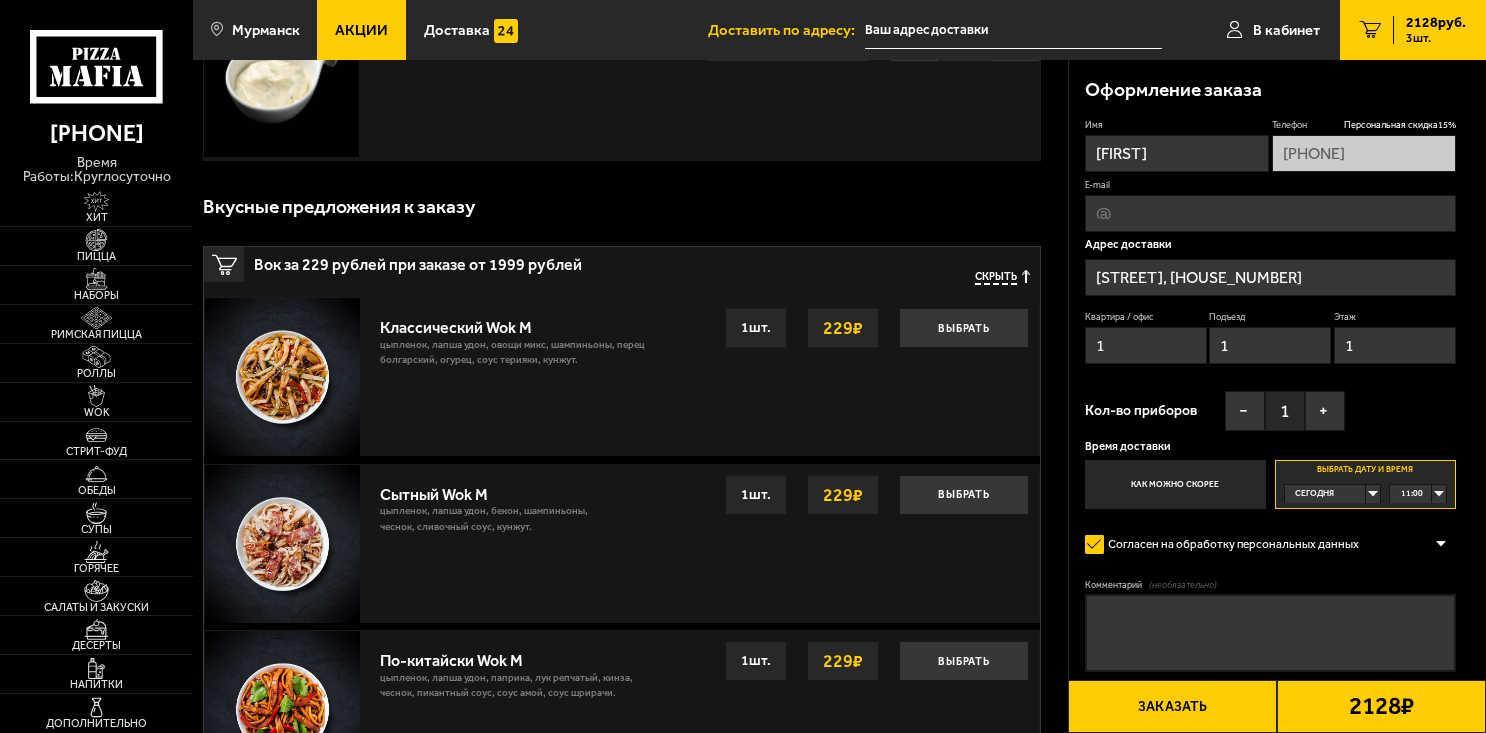 scroll, scrollTop: 500, scrollLeft: 0, axis: vertical 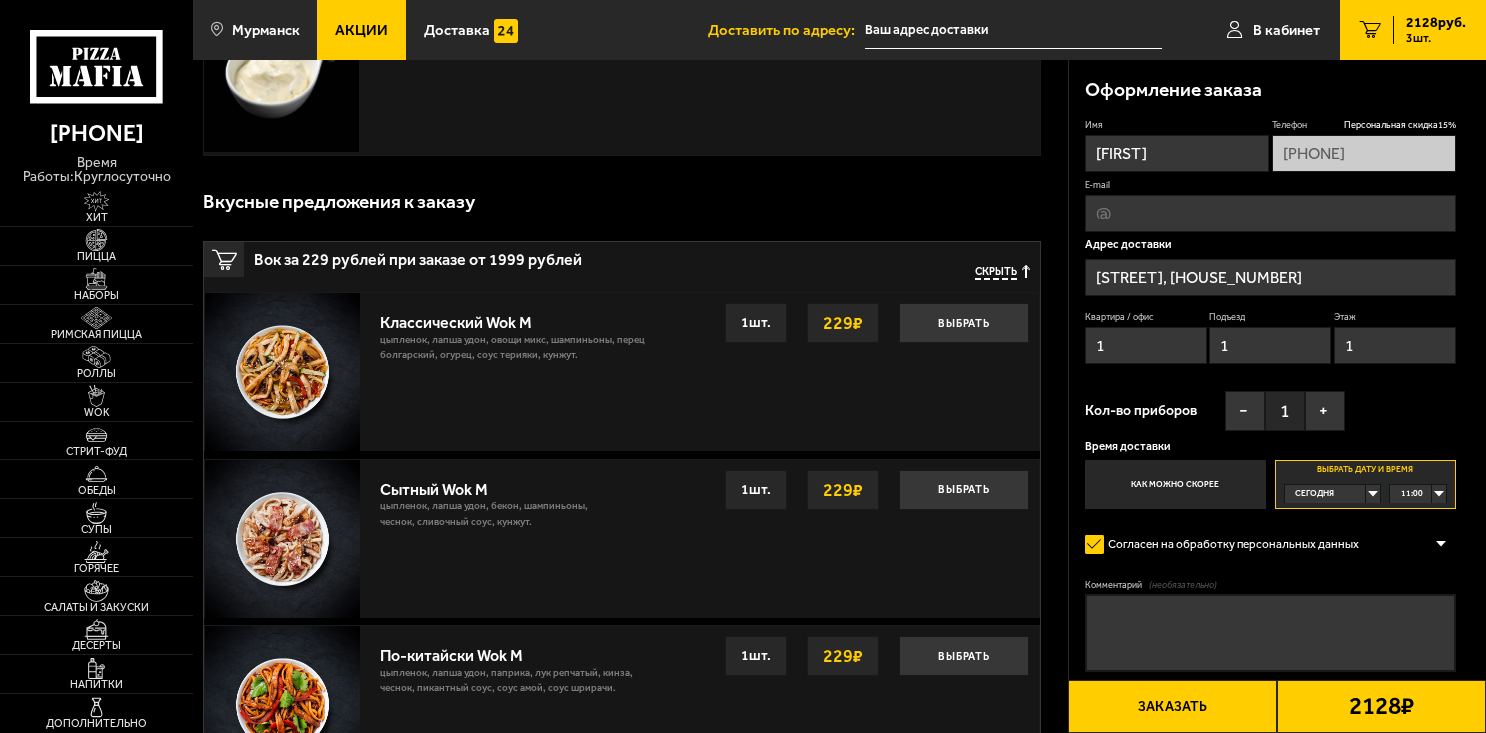 click on "Комментарий   (необязательно)" at bounding box center (1271, 632) 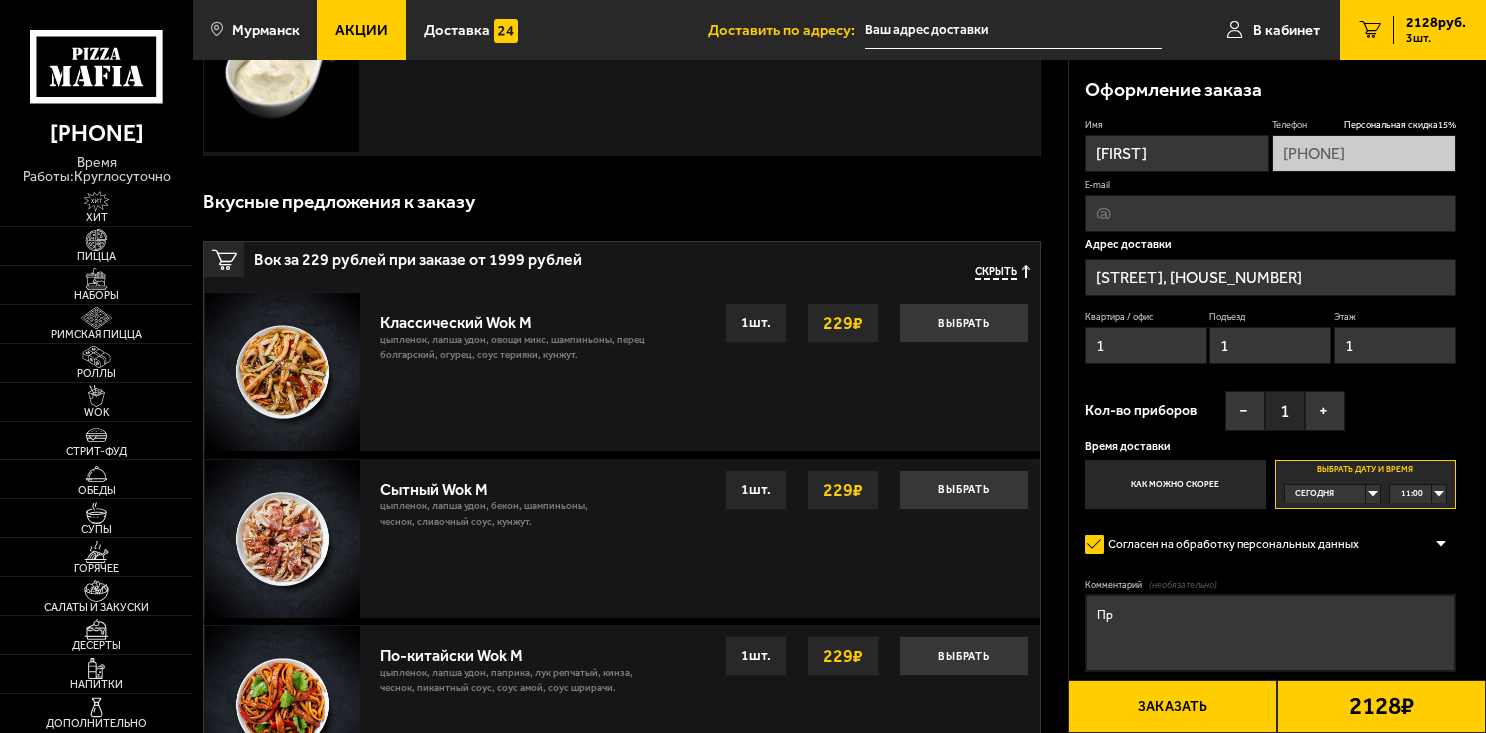 type on "П" 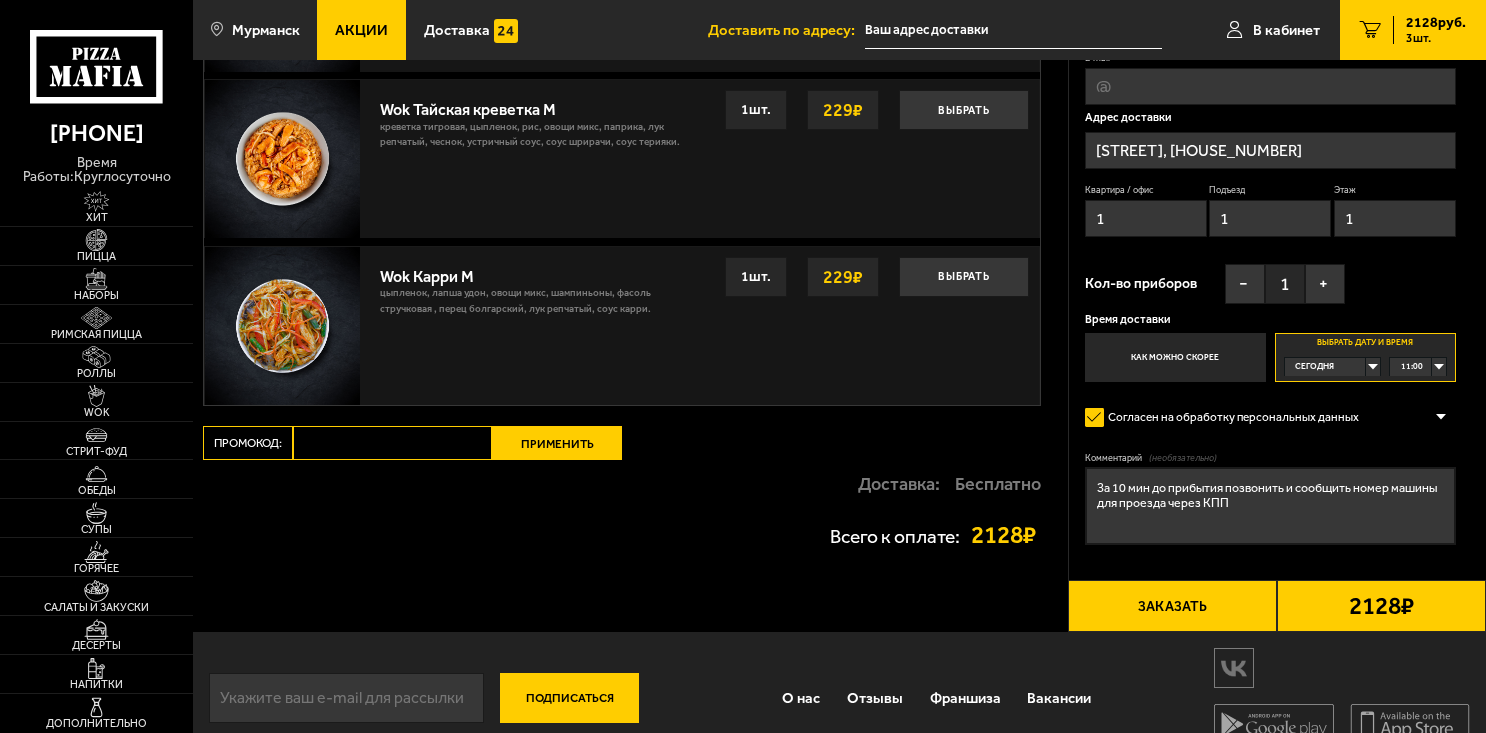 scroll, scrollTop: 1400, scrollLeft: 0, axis: vertical 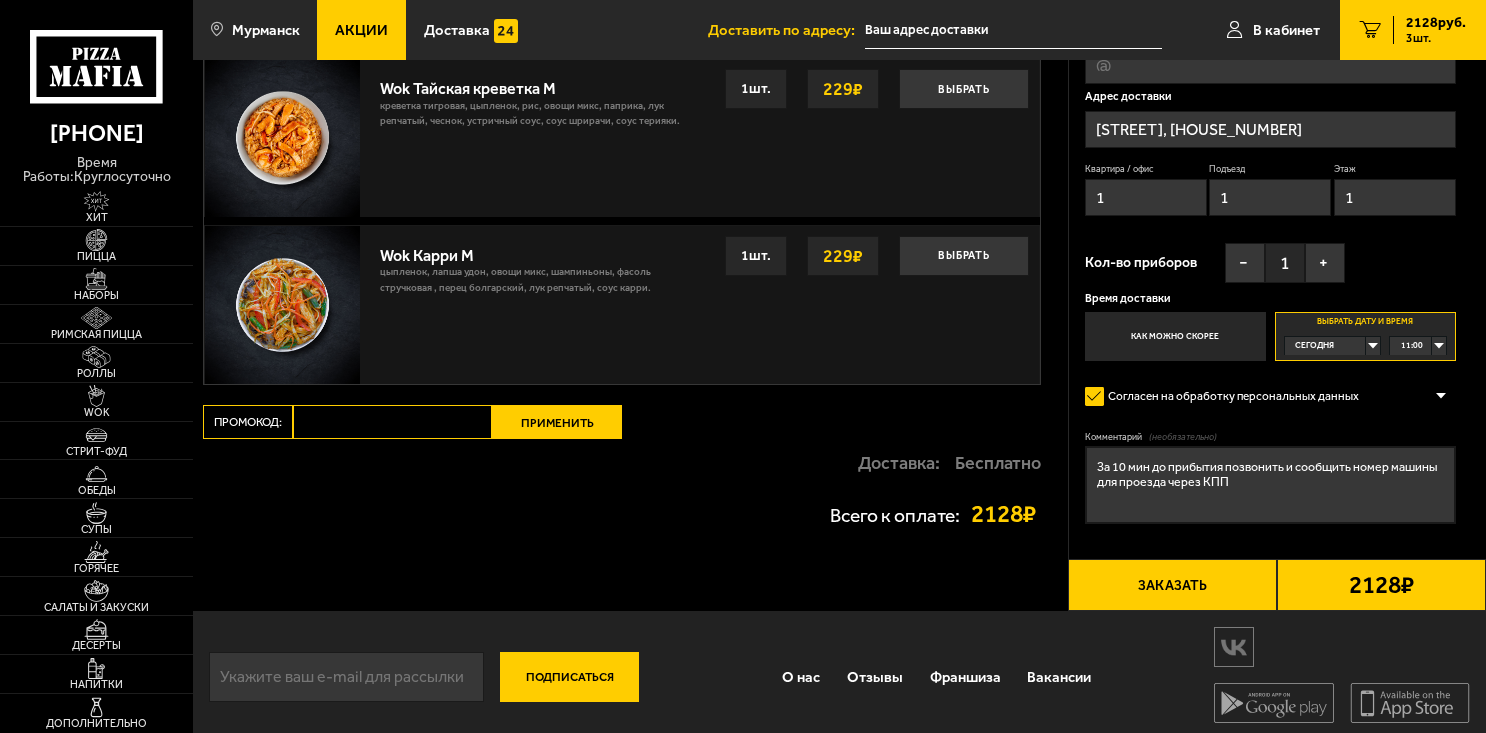 click on "За 10 мин до прибытия позвонить и сообщить номер машины для проезда через КПП" at bounding box center [1271, 484] 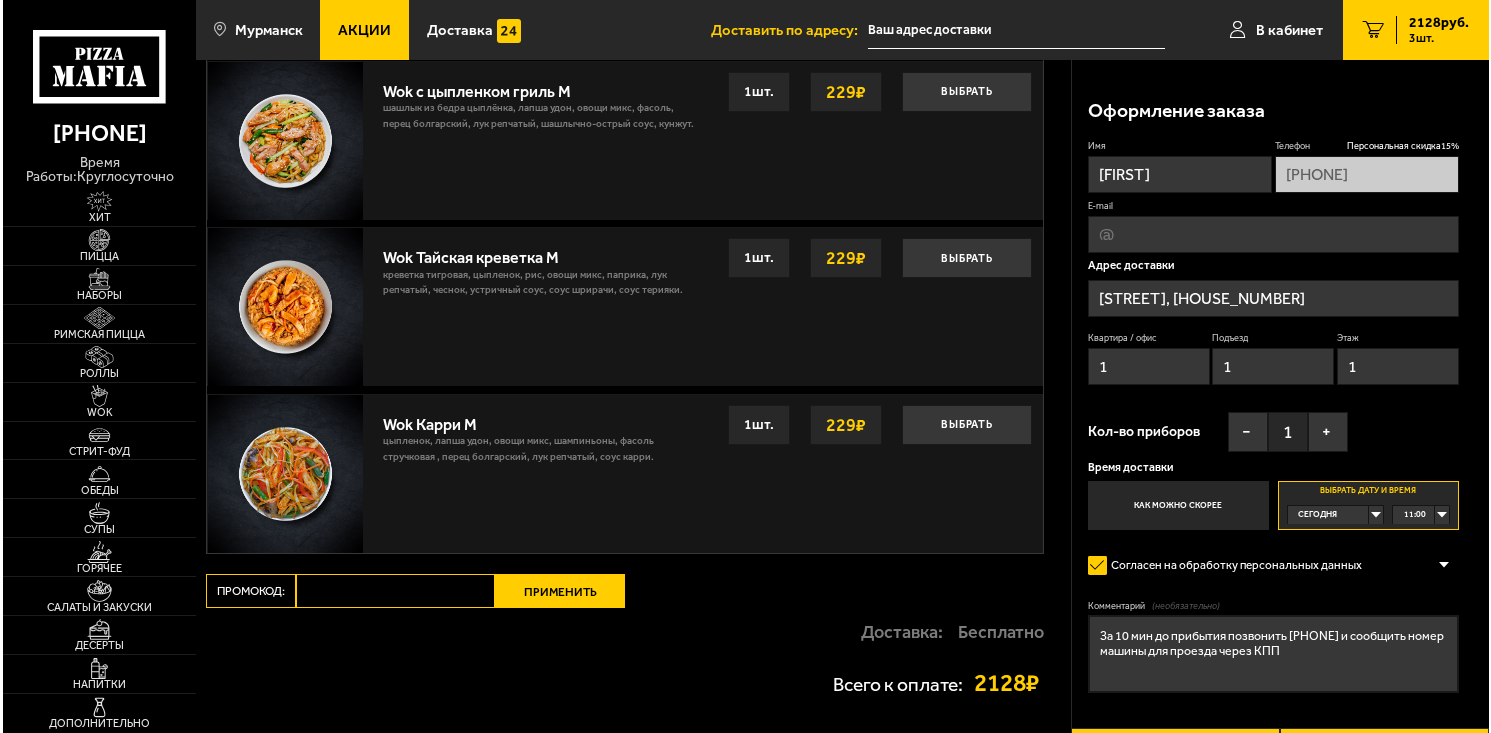 scroll, scrollTop: 1431, scrollLeft: 0, axis: vertical 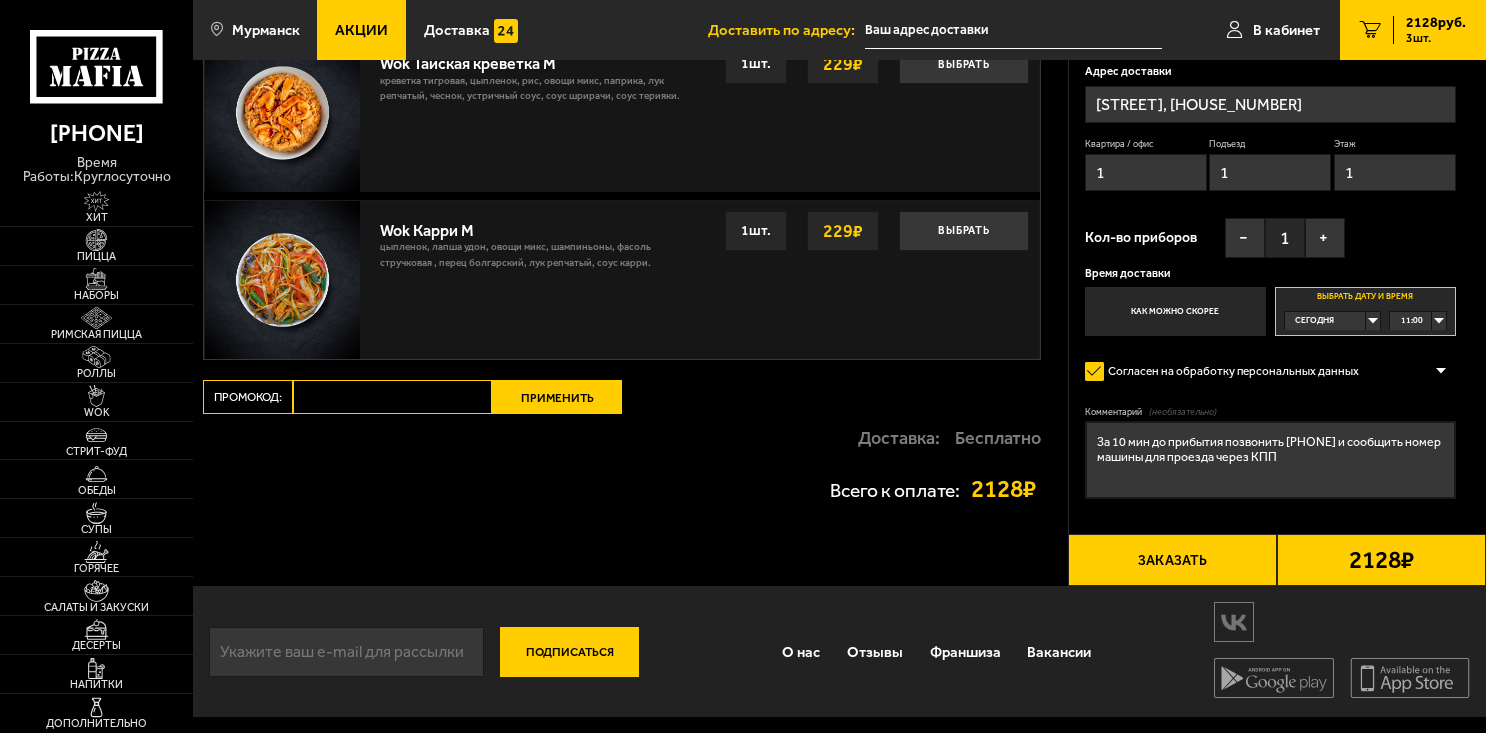 type on "За 10 мин до прибытия позвонить [PHONE] и сообщить номер машины для проезда через КПП" 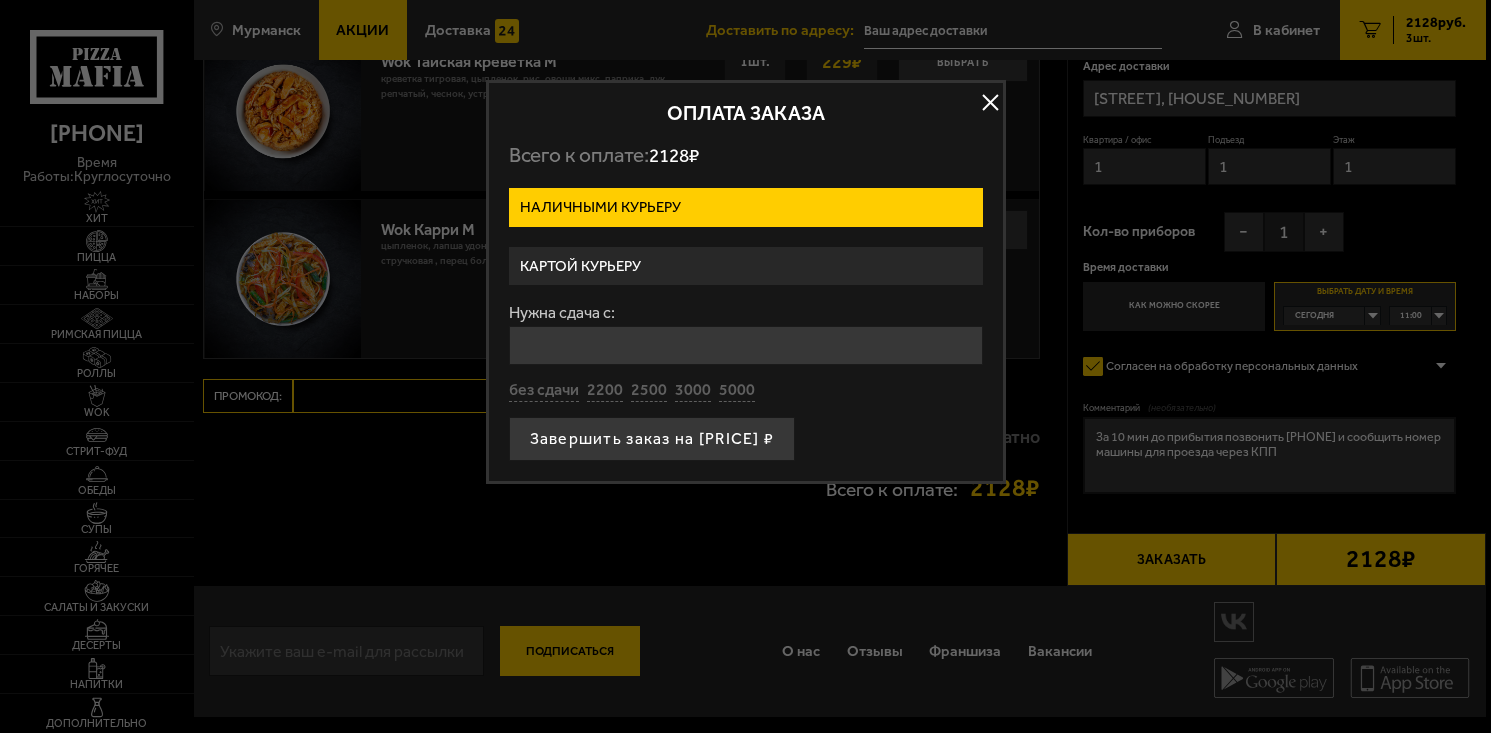 click on "Картой курьеру" at bounding box center (746, 266) 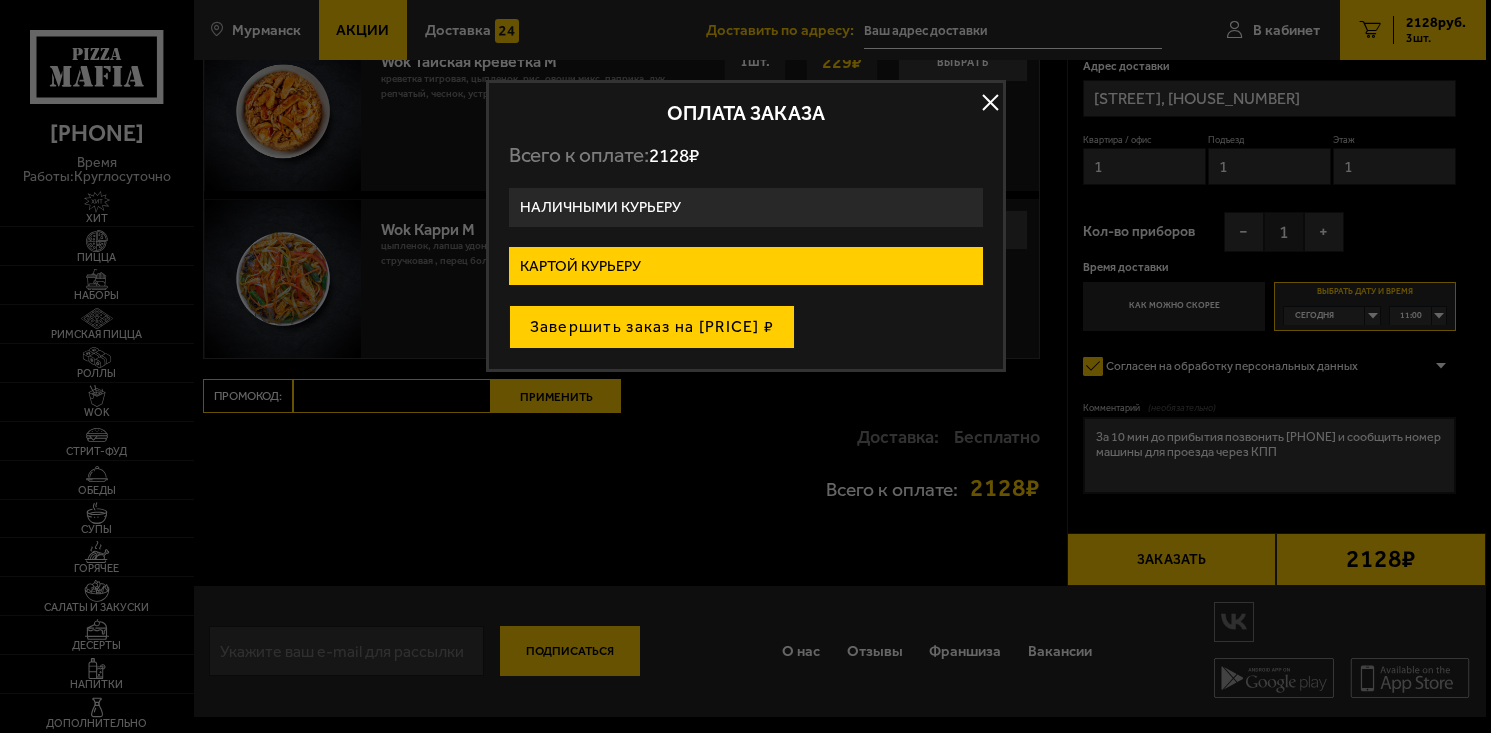 click on "Завершить заказ на [PRICE] ₽" at bounding box center [652, 327] 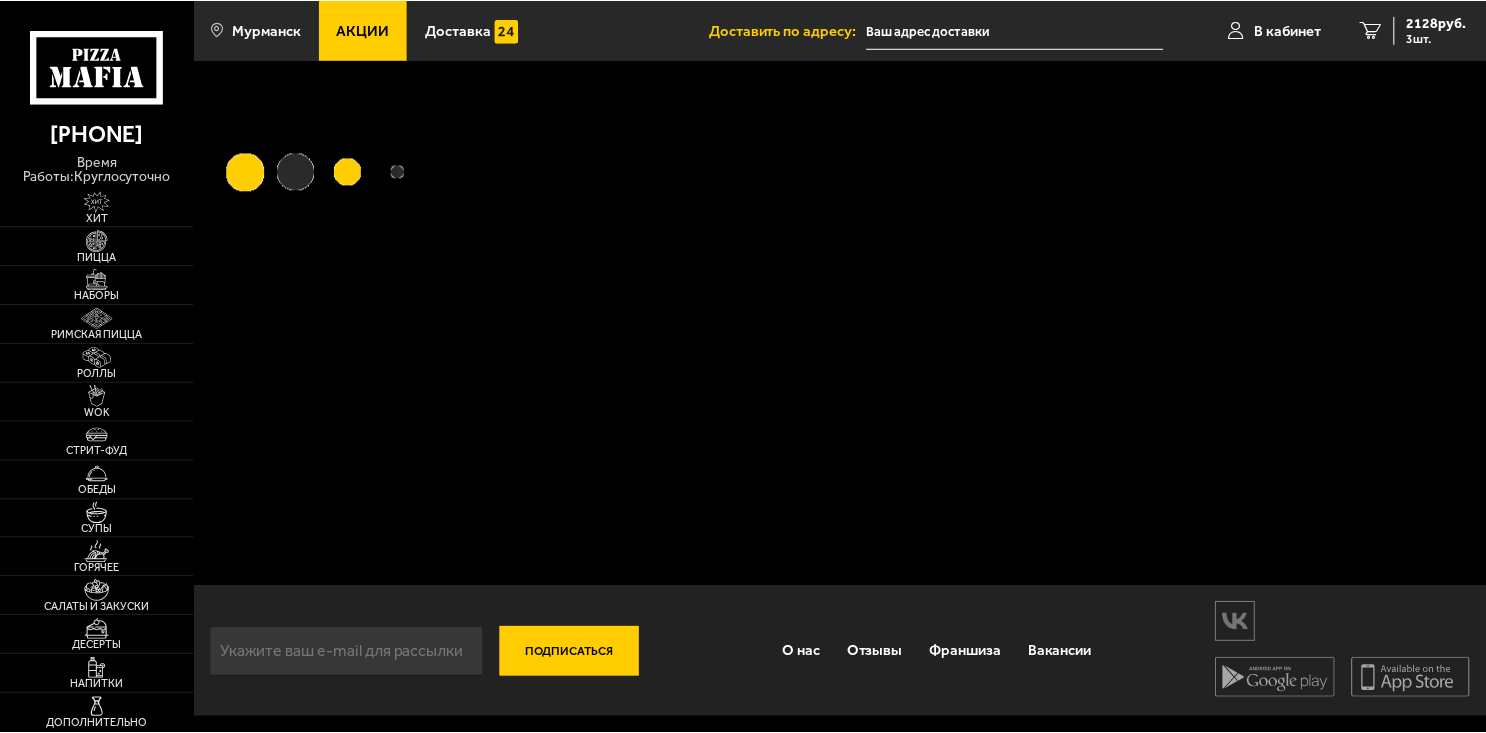 scroll, scrollTop: 0, scrollLeft: 0, axis: both 